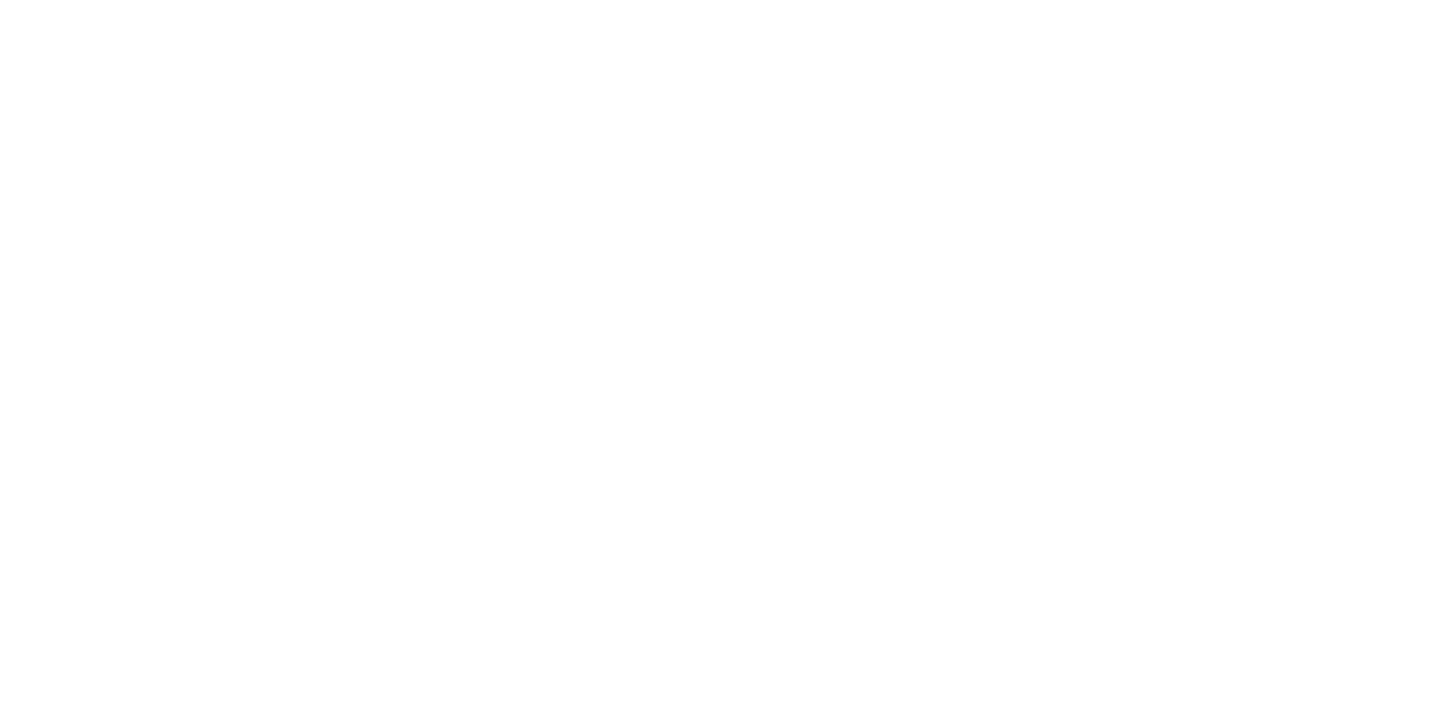 scroll, scrollTop: 0, scrollLeft: 0, axis: both 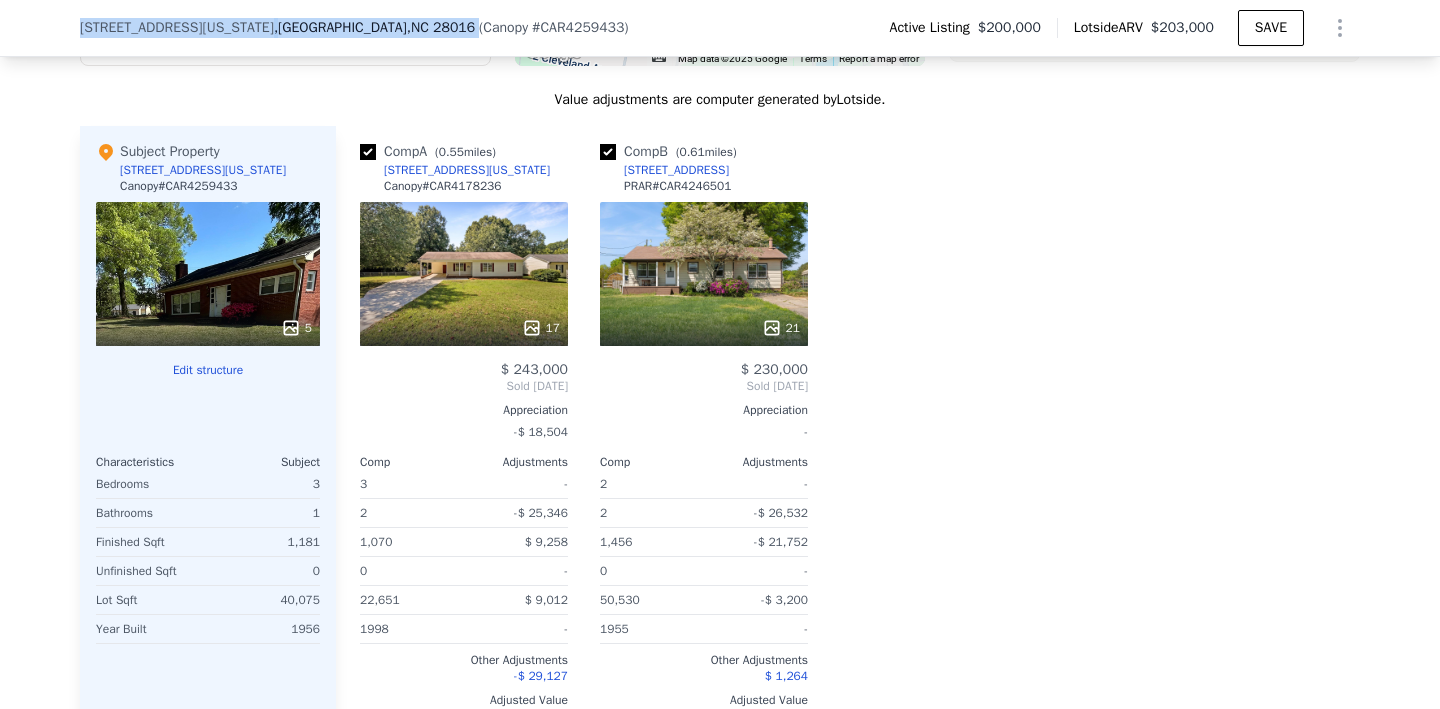 drag, startPoint x: 389, startPoint y: 32, endPoint x: 77, endPoint y: 23, distance: 312.1298 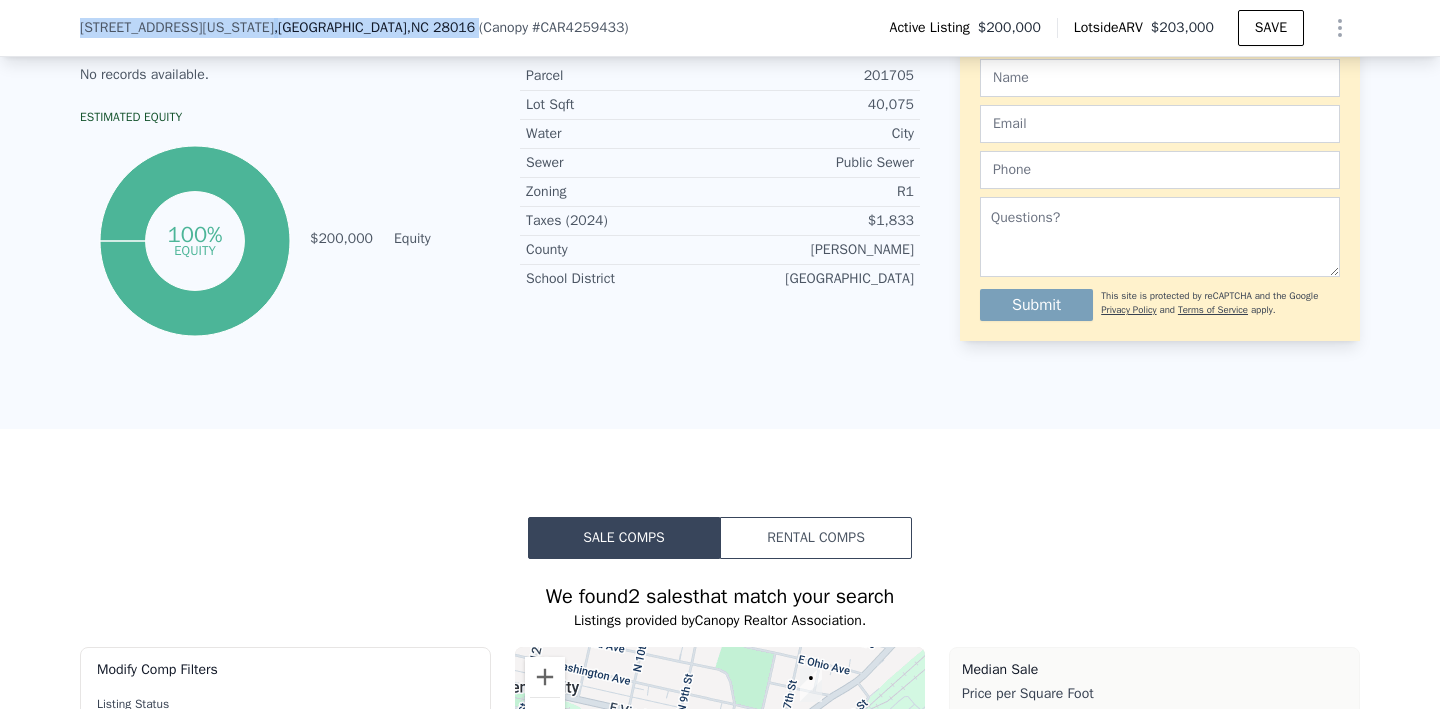 scroll, scrollTop: 318, scrollLeft: 0, axis: vertical 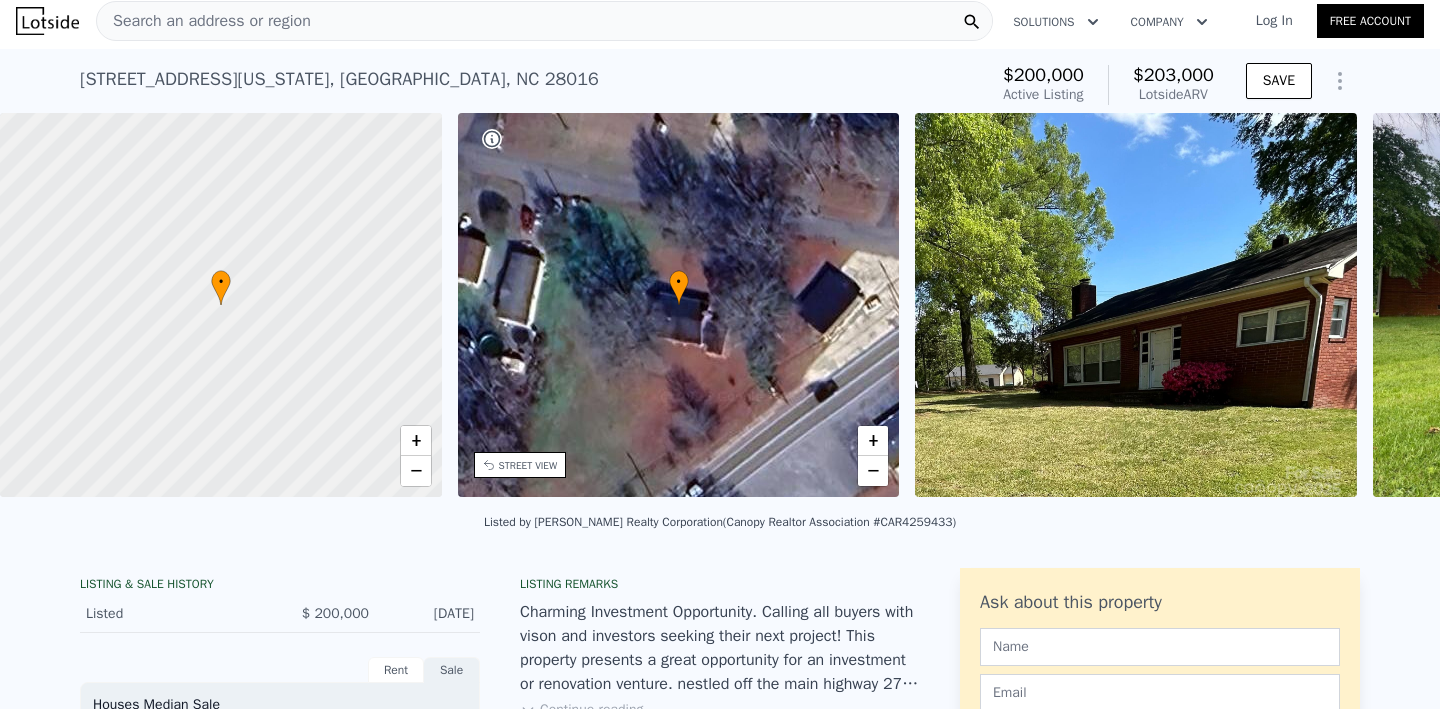 click on "Search an address or region" at bounding box center [544, 21] 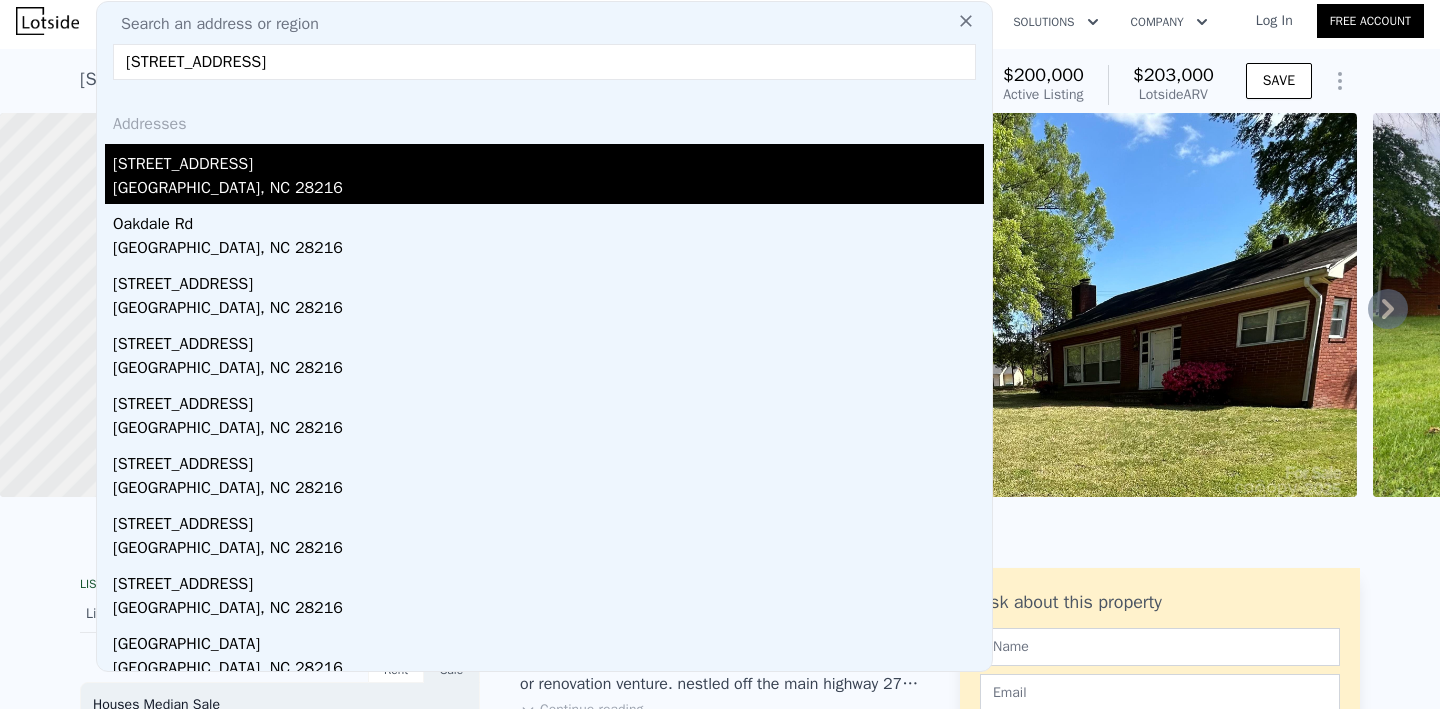 type on "[STREET_ADDRESS]" 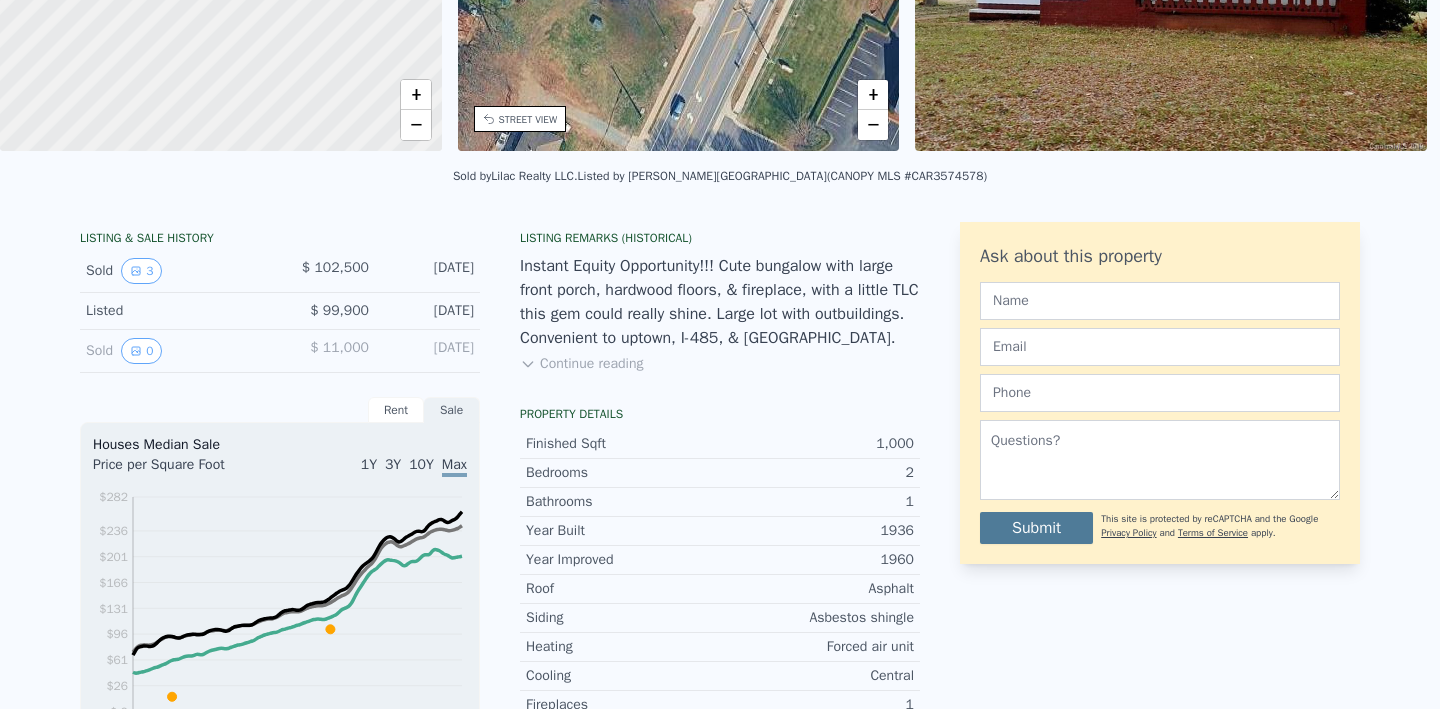 scroll, scrollTop: 0, scrollLeft: 0, axis: both 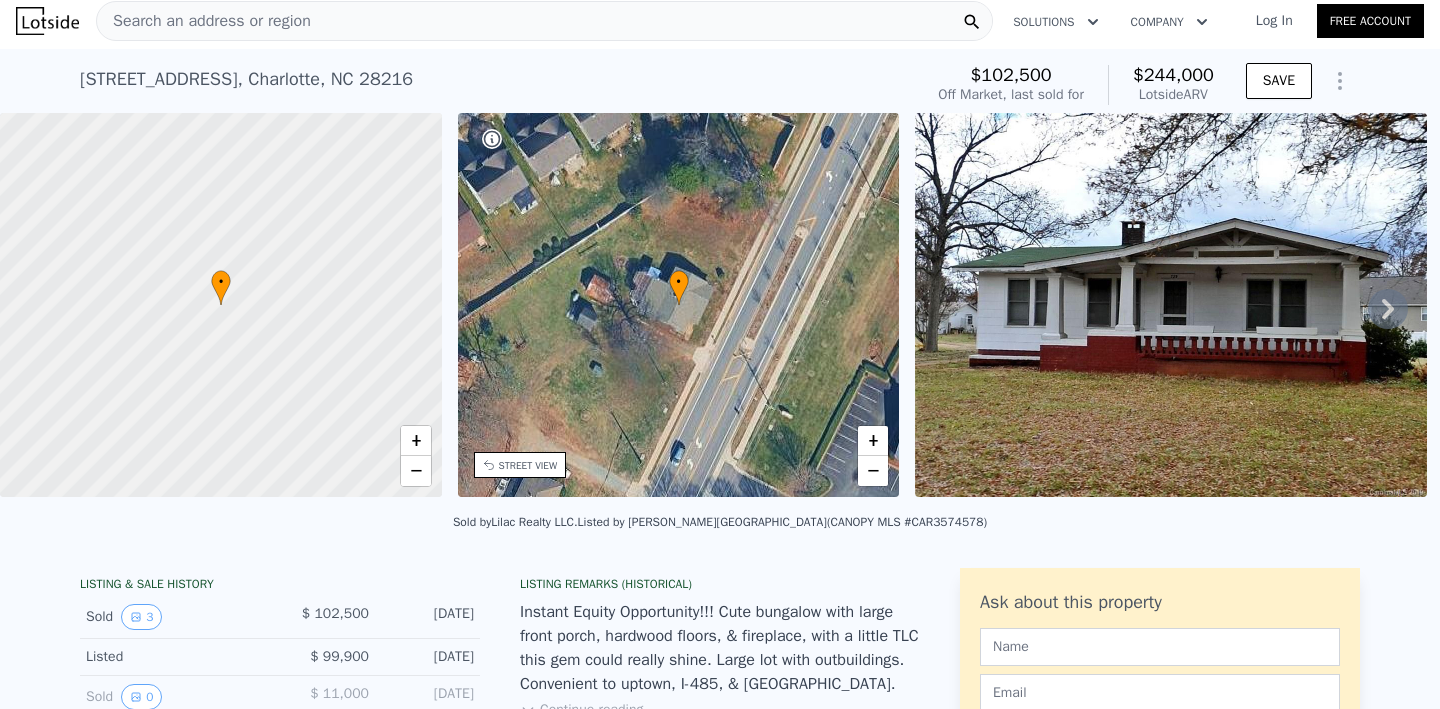 click at bounding box center [1171, 305] 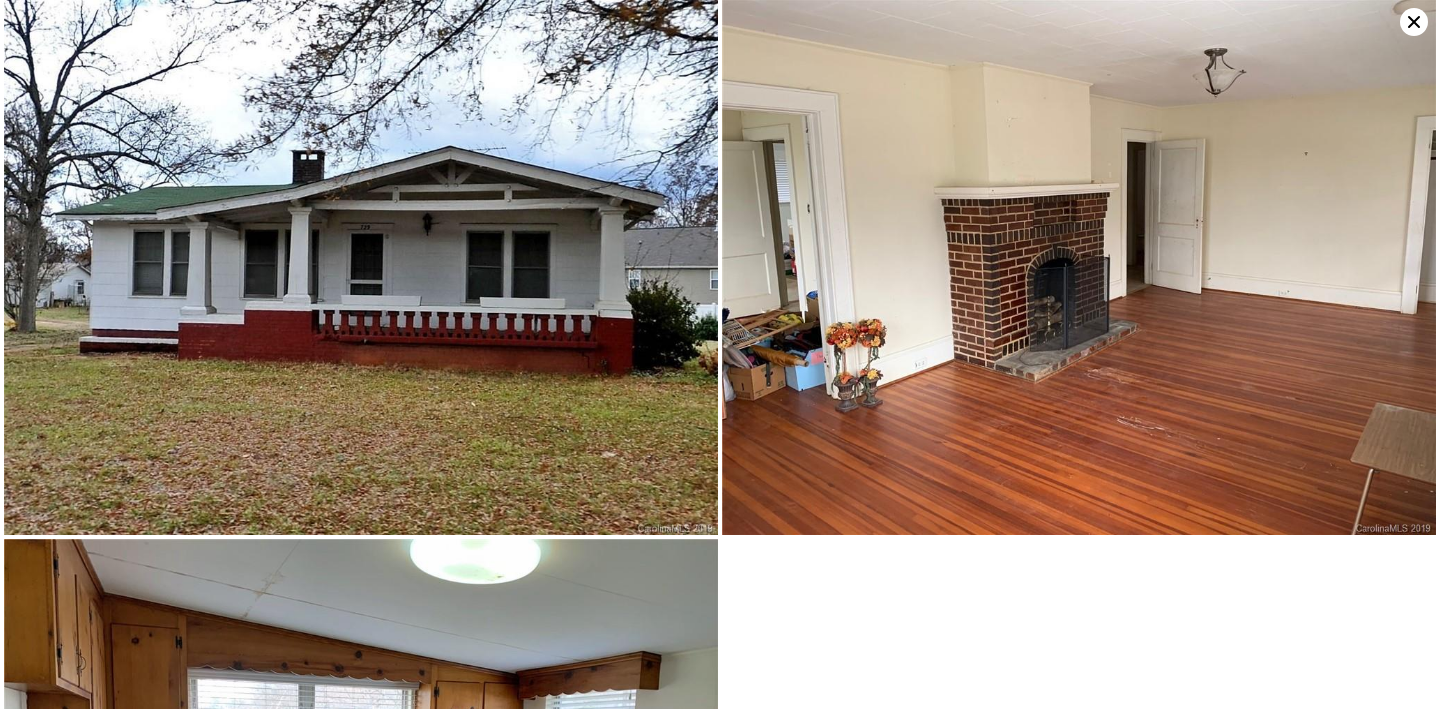 scroll, scrollTop: 0, scrollLeft: 0, axis: both 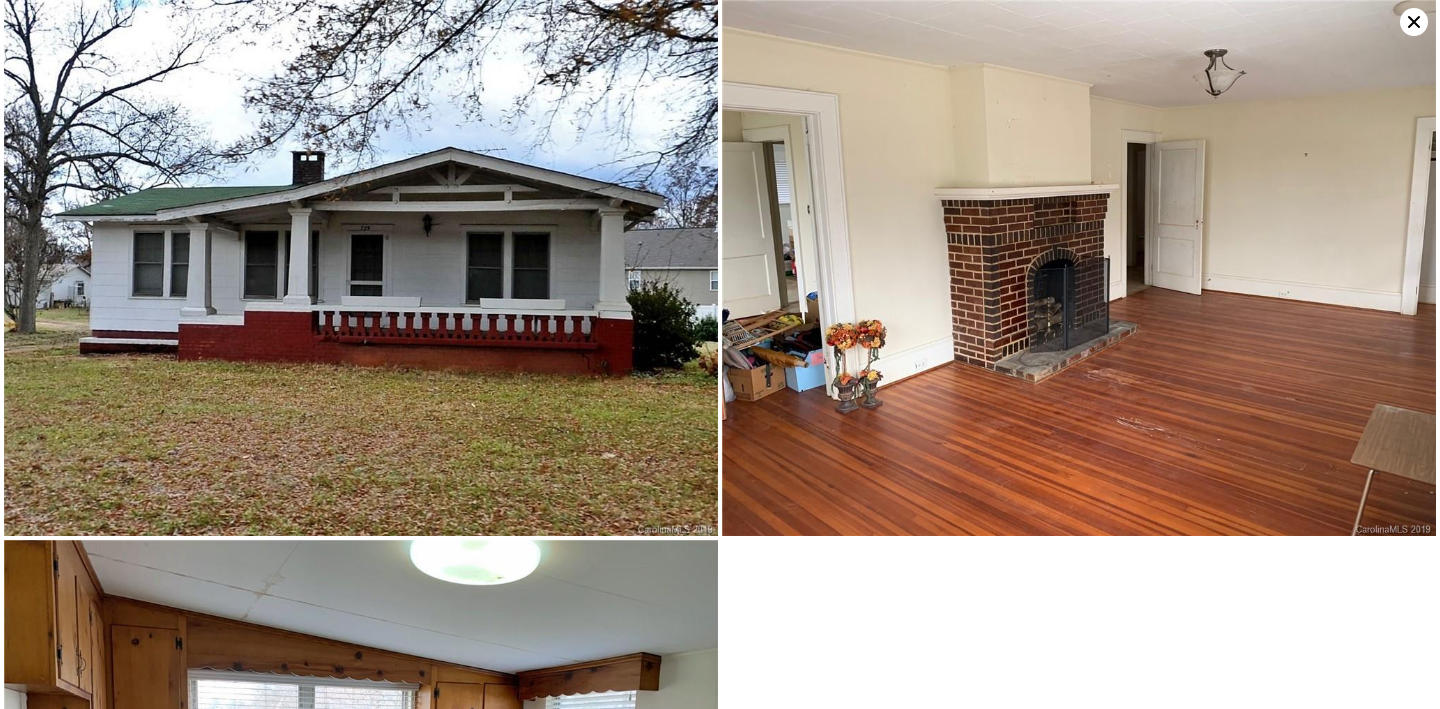 click 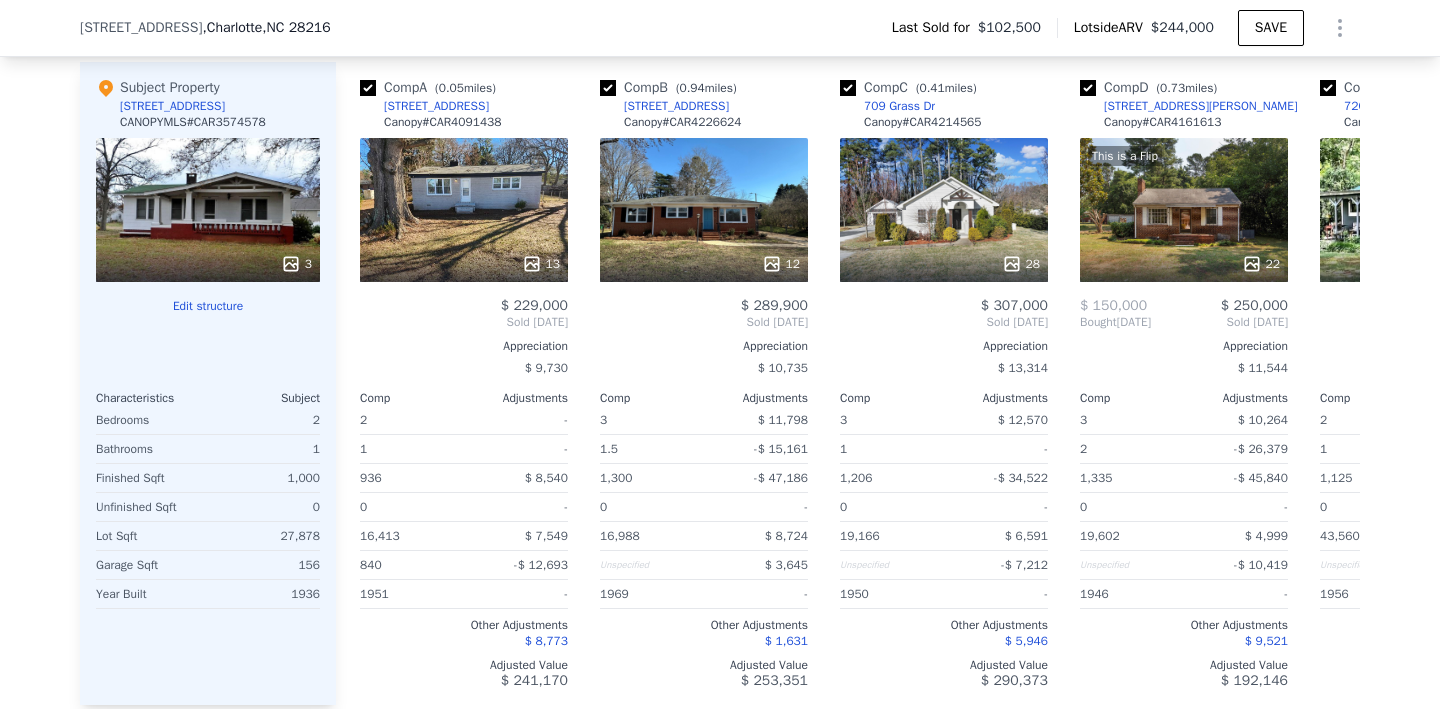 scroll, scrollTop: 2344, scrollLeft: 0, axis: vertical 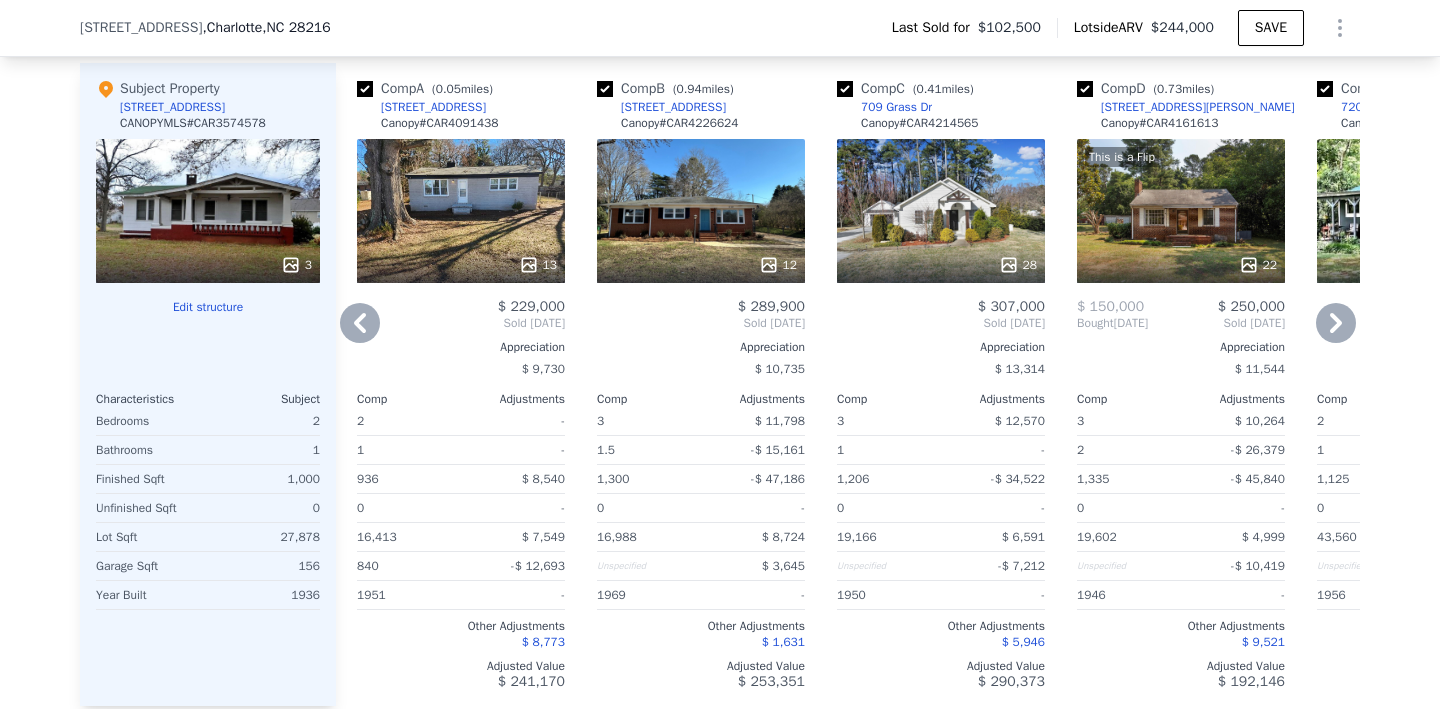 click at bounding box center (461, 265) 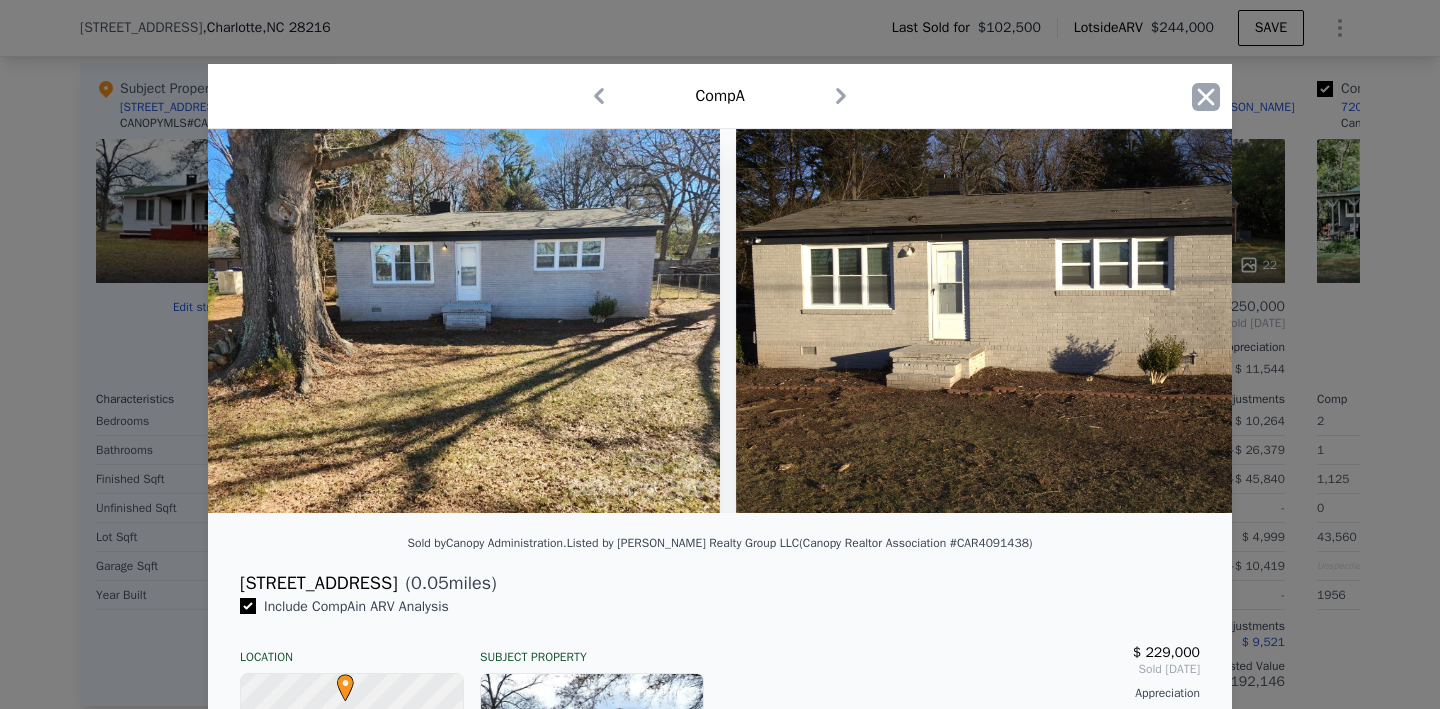 click 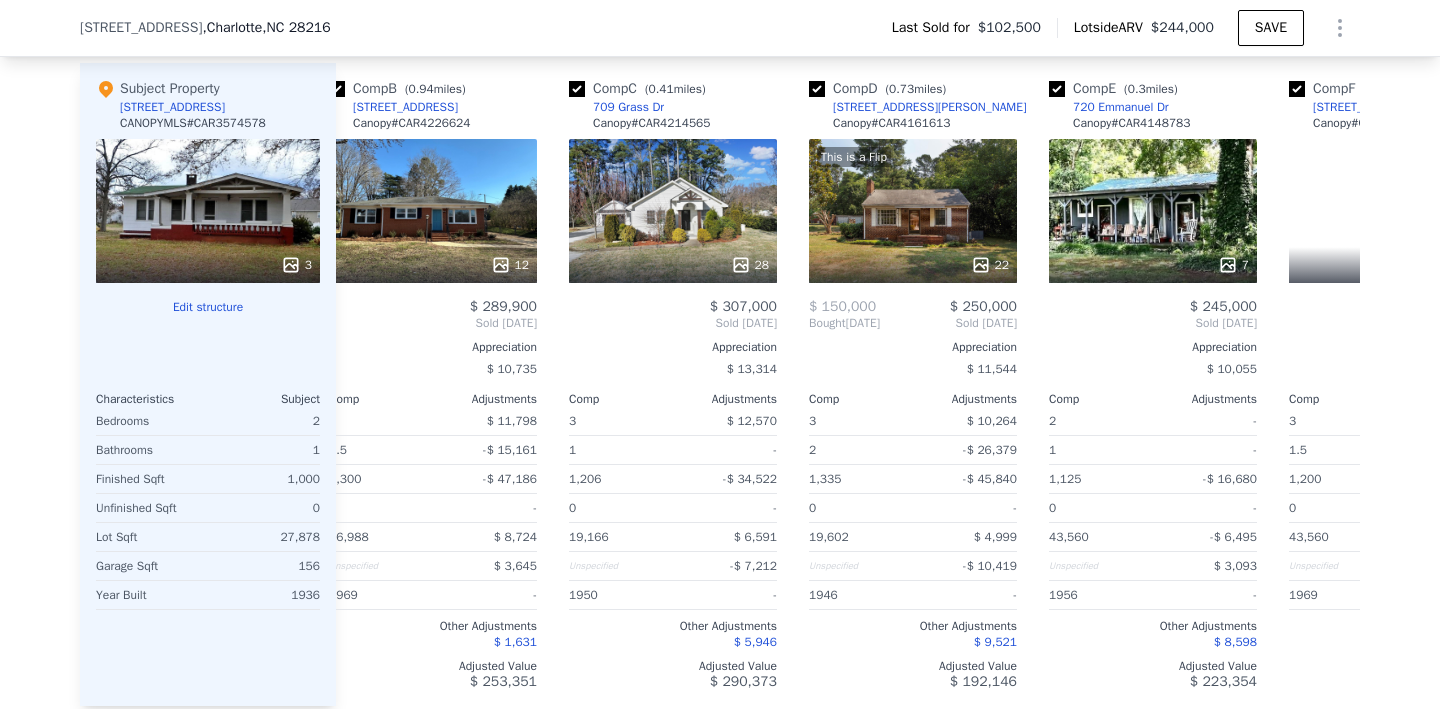 scroll, scrollTop: 0, scrollLeft: 194, axis: horizontal 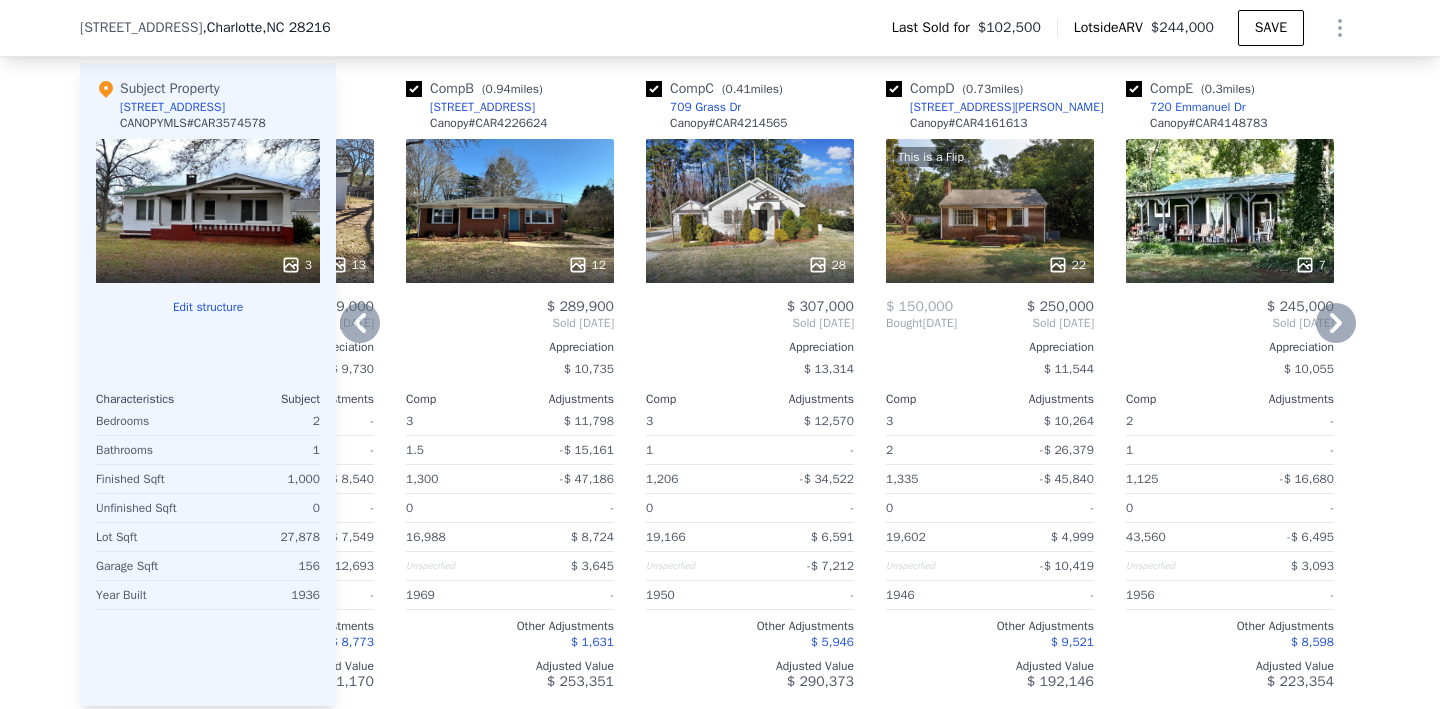 click 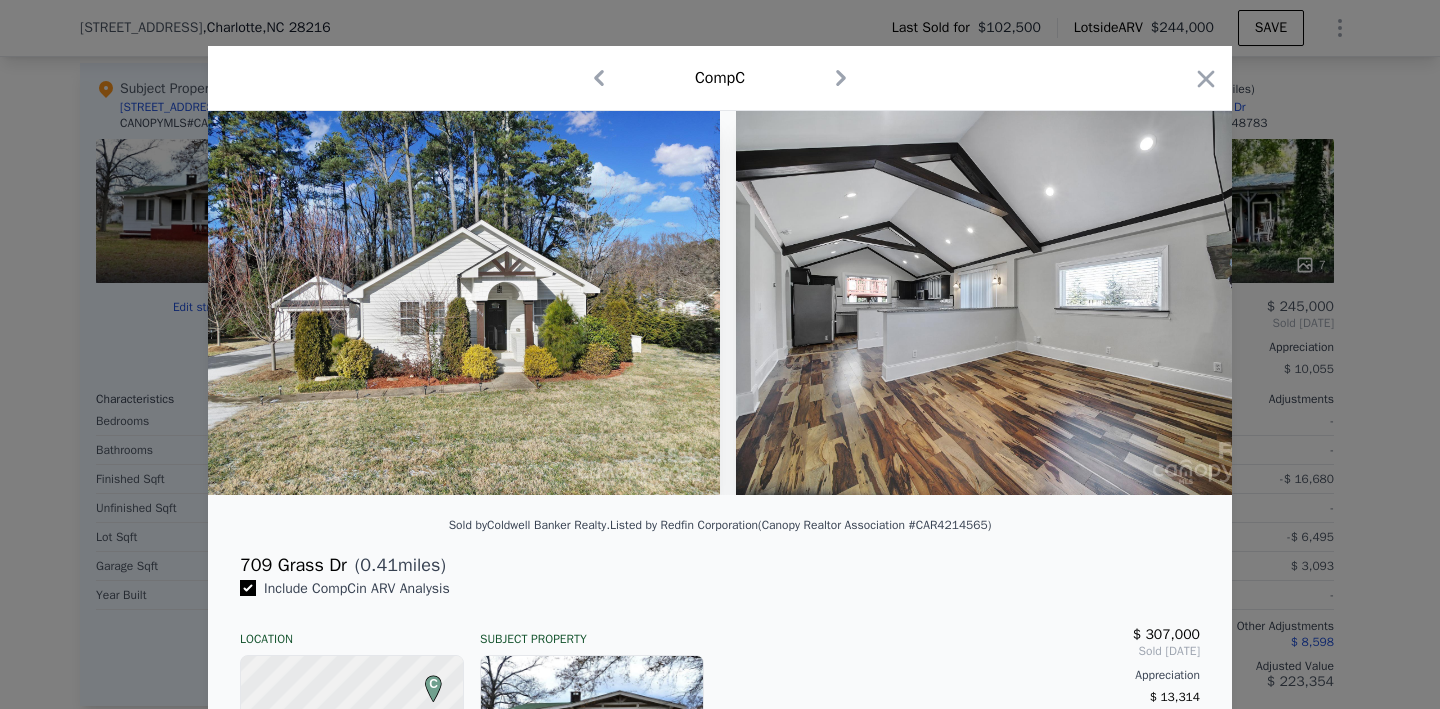 scroll, scrollTop: 0, scrollLeft: 0, axis: both 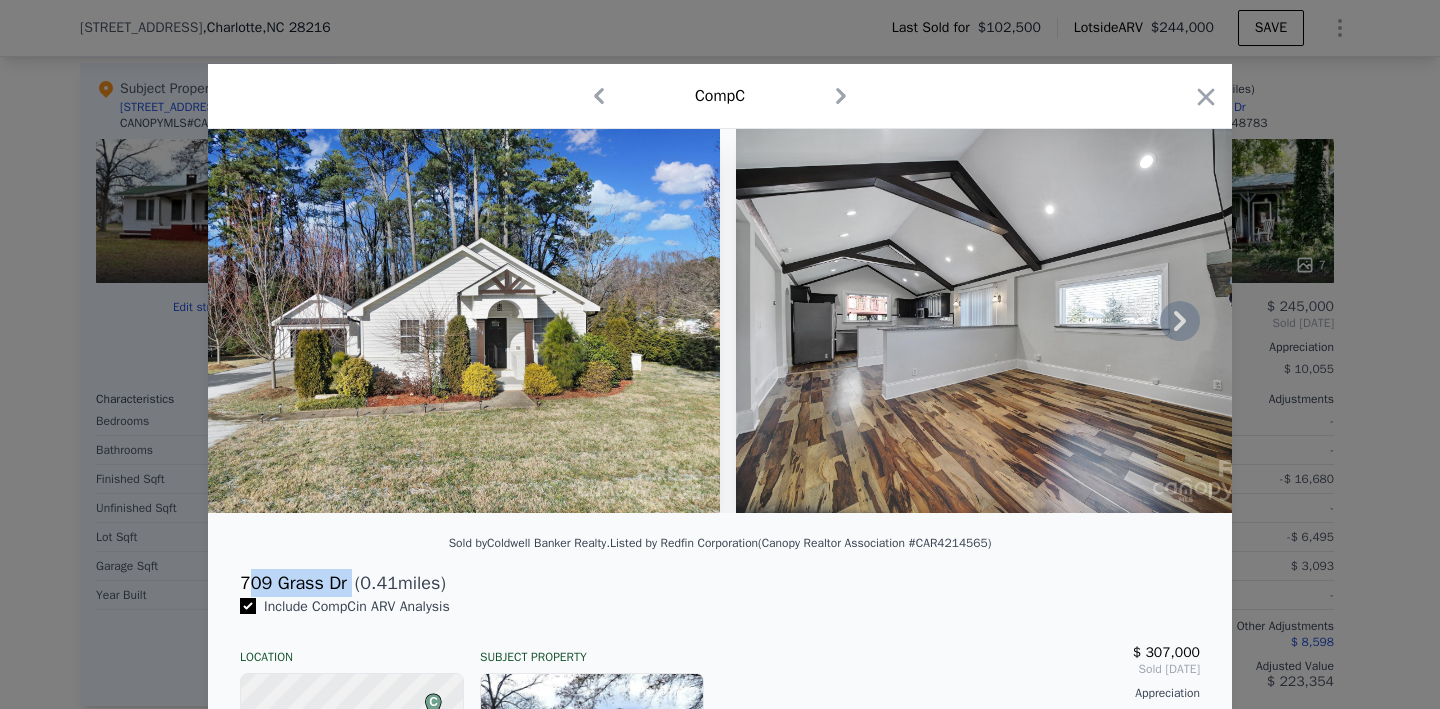 drag, startPoint x: 350, startPoint y: 582, endPoint x: 523, endPoint y: 490, distance: 195.94131 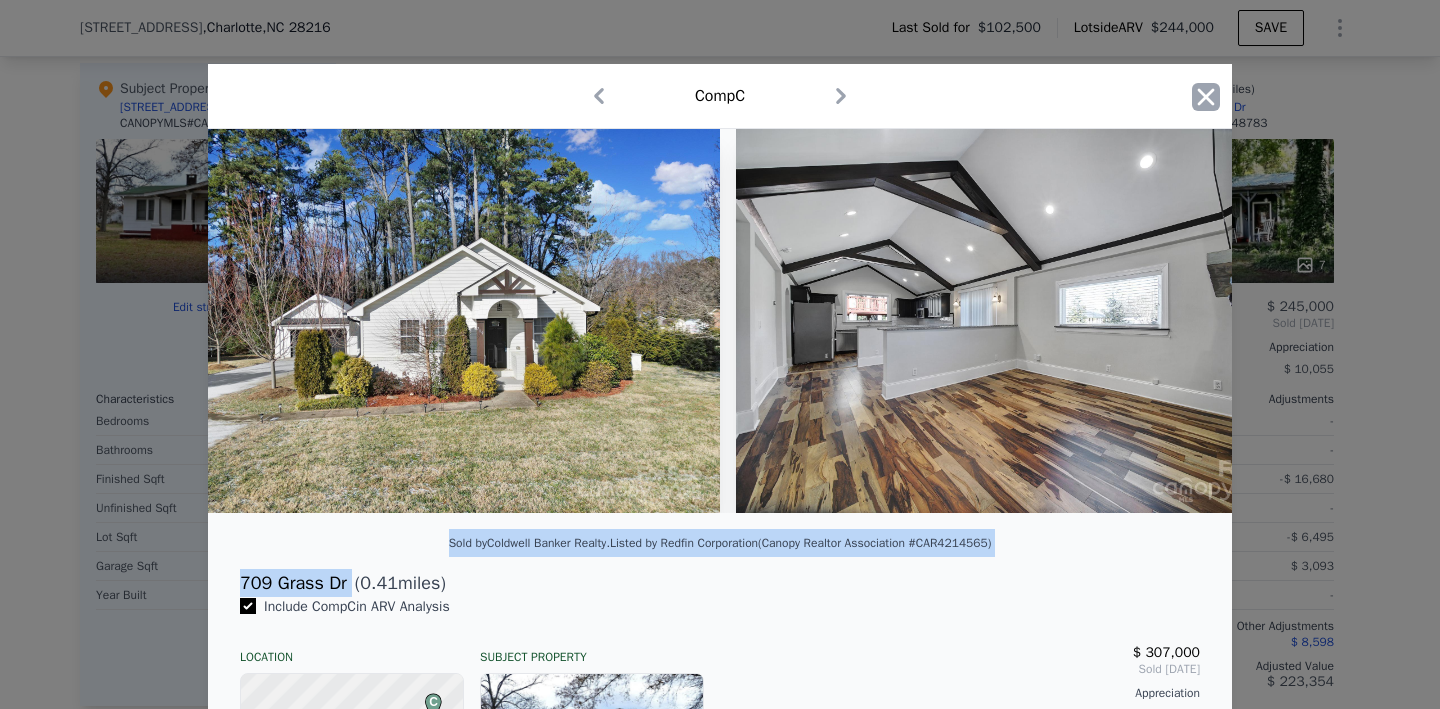 click 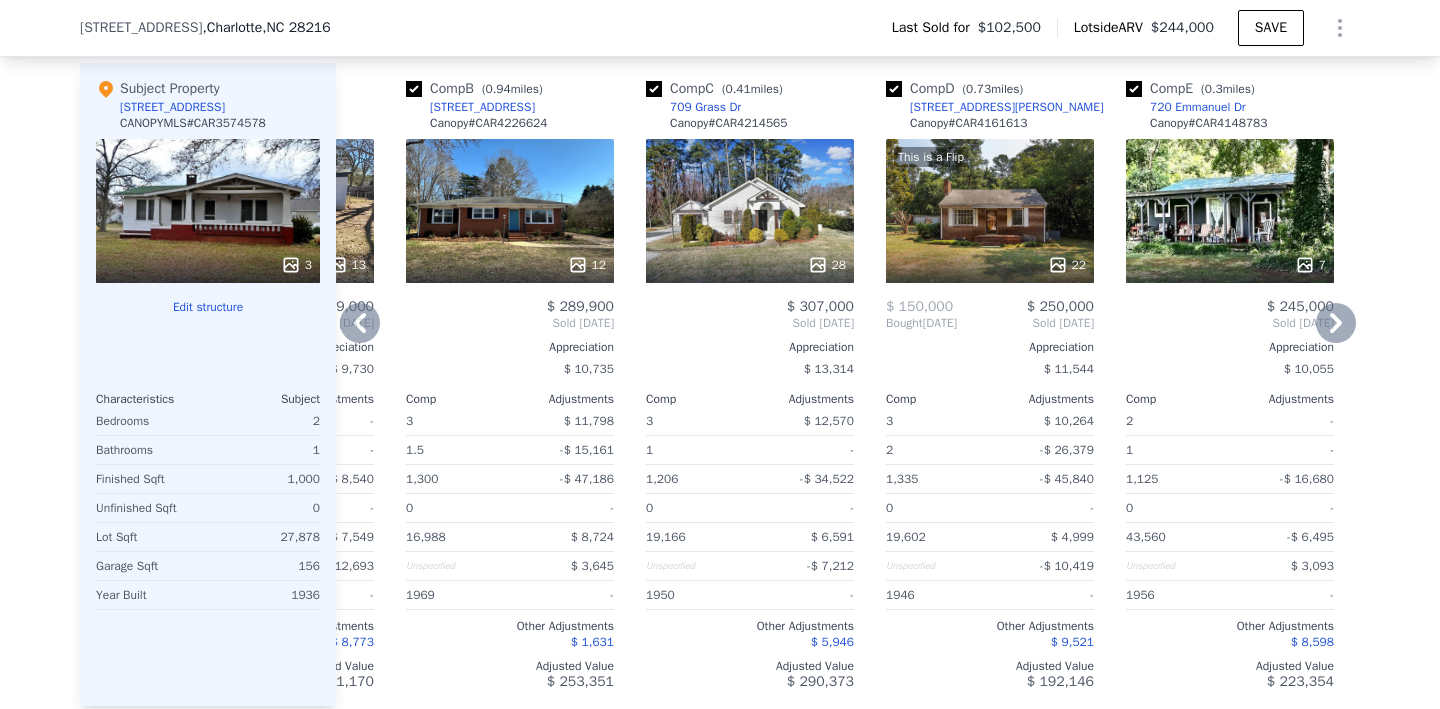 click on "Comp  C ( 0.41  miles) 709 Grass Dr [PERSON_NAME]  # CAR4214565" at bounding box center (750, 109) 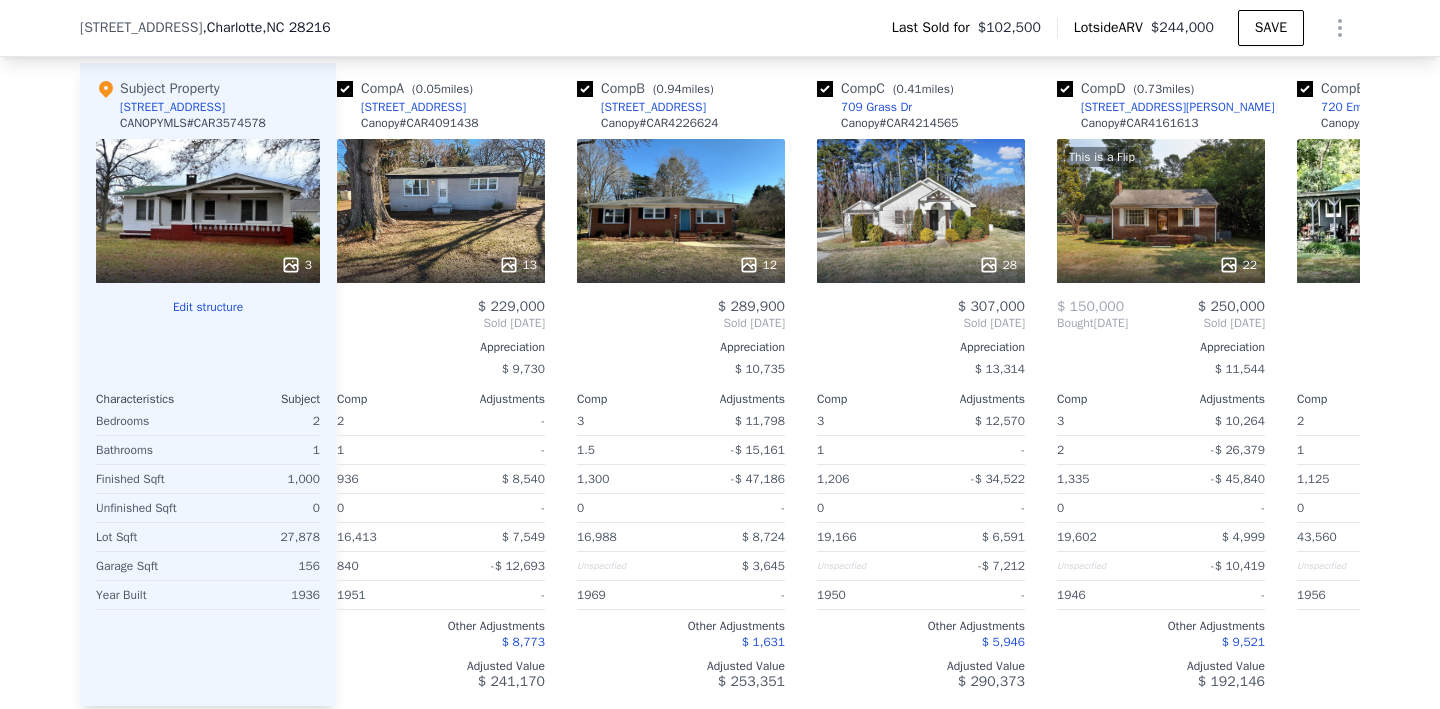 scroll, scrollTop: 0, scrollLeft: 0, axis: both 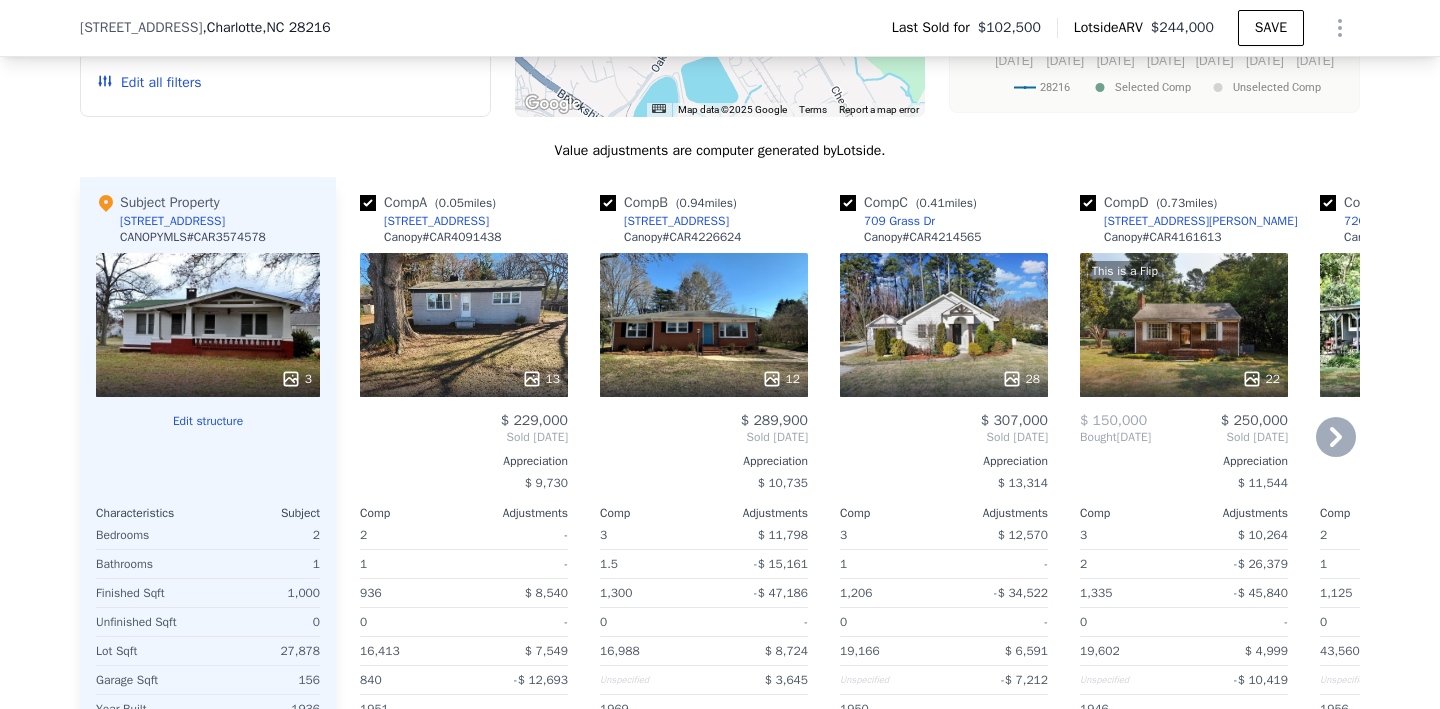click on "28" at bounding box center (944, 379) 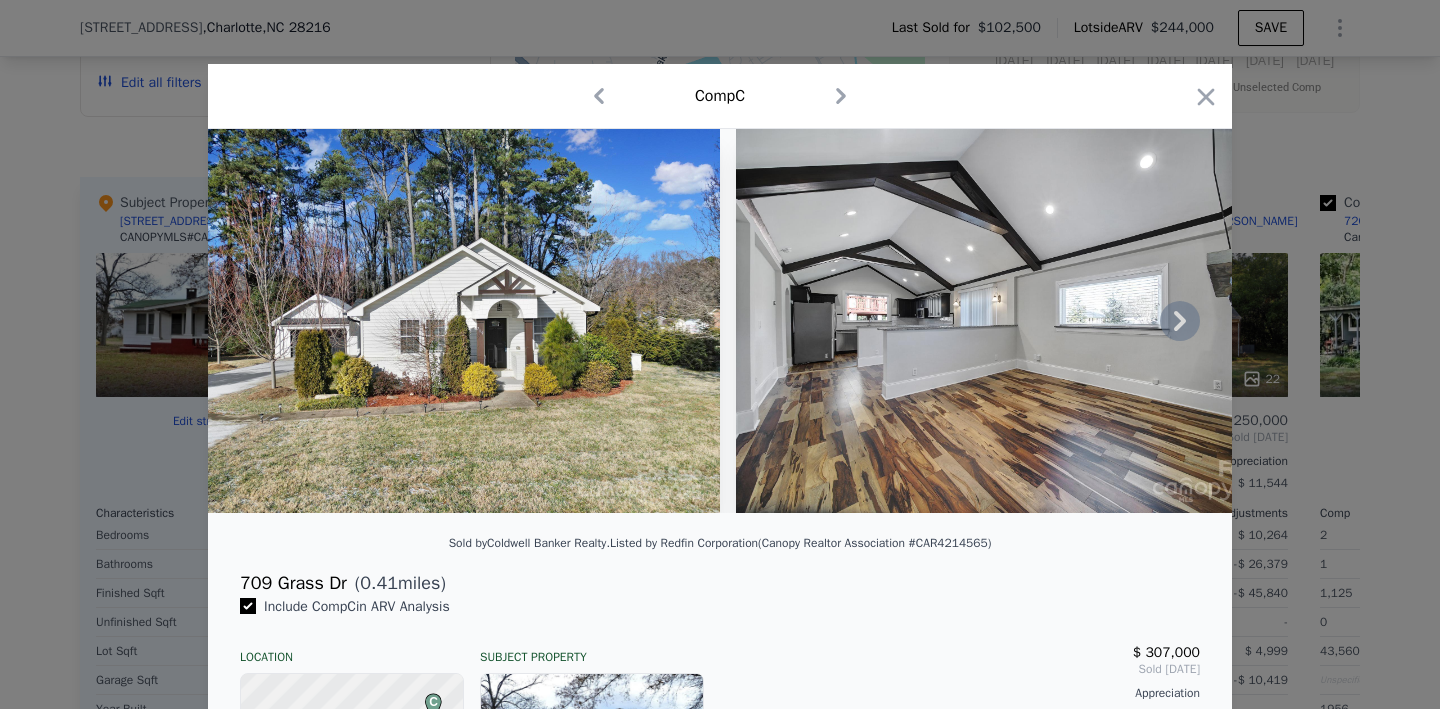 click 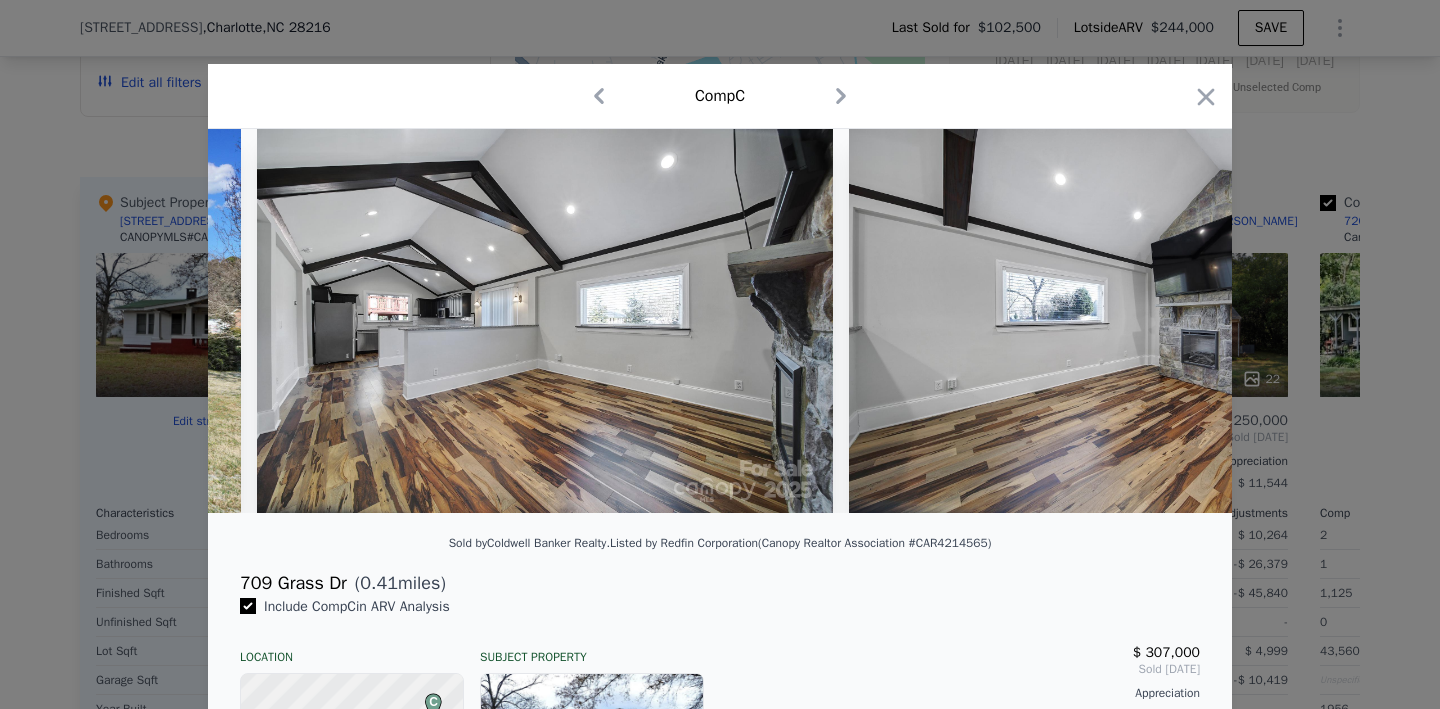 click at bounding box center [1137, 321] 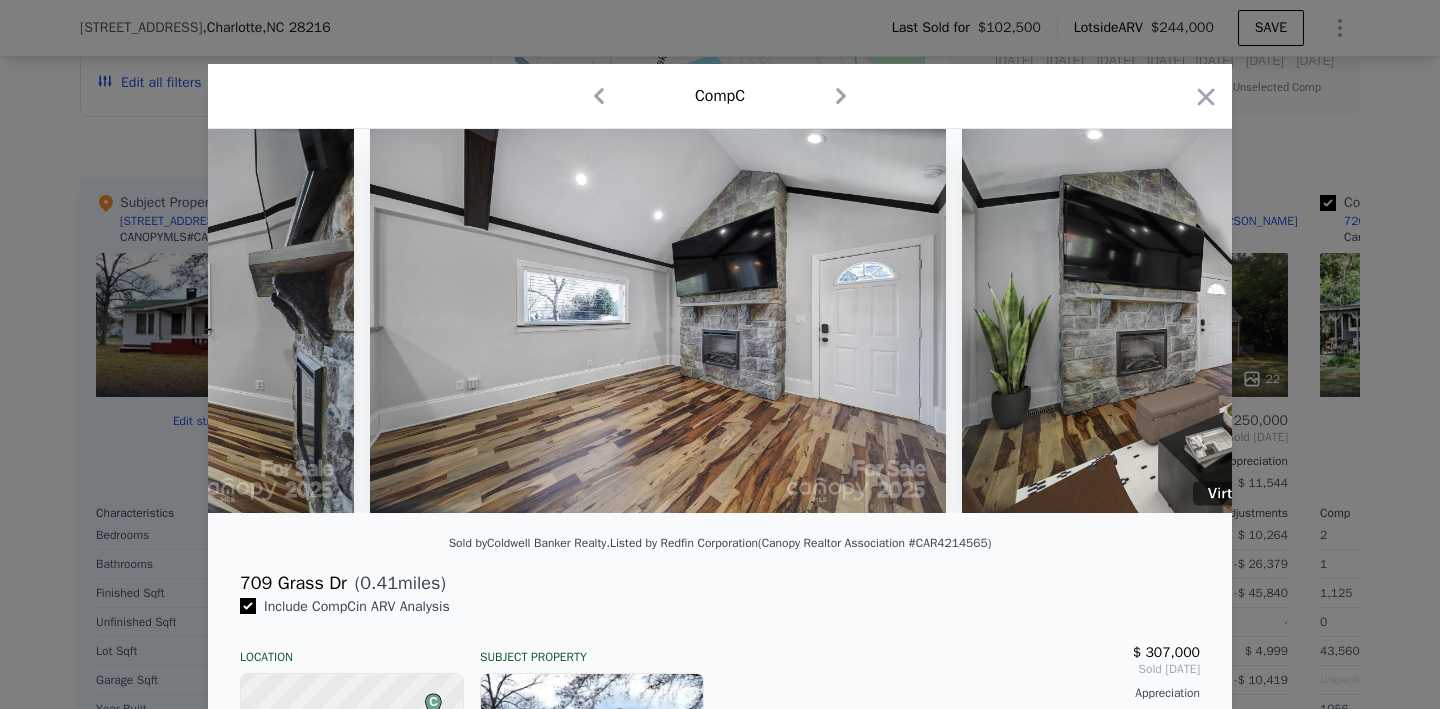 scroll, scrollTop: 0, scrollLeft: 959, axis: horizontal 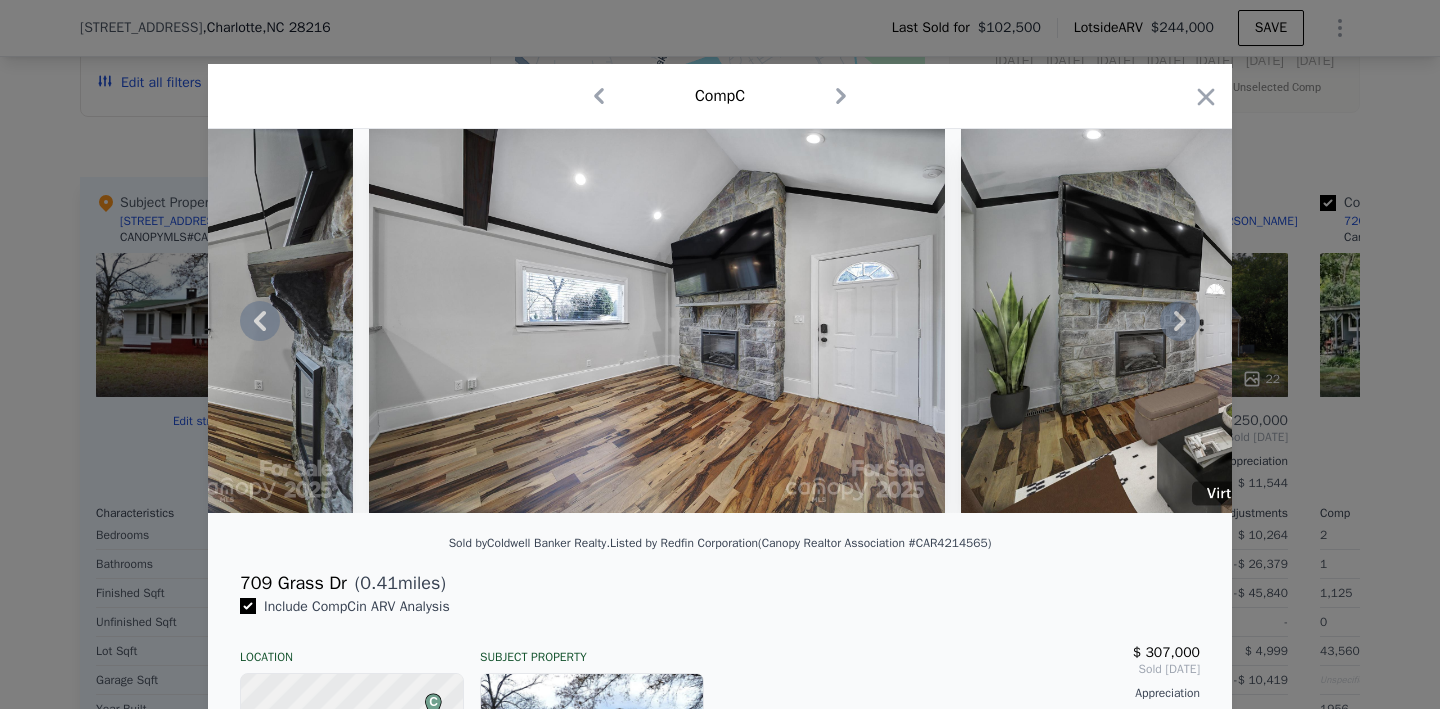 click 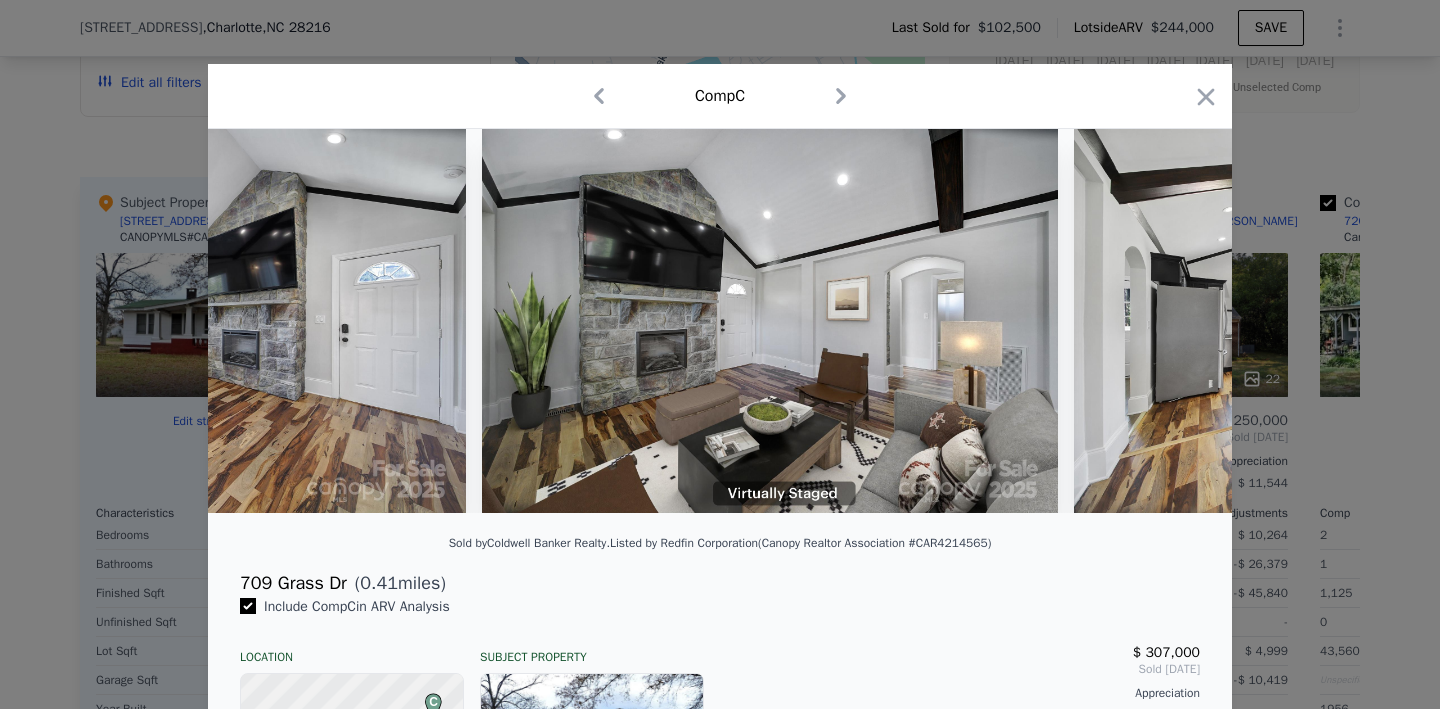scroll, scrollTop: 0, scrollLeft: 1439, axis: horizontal 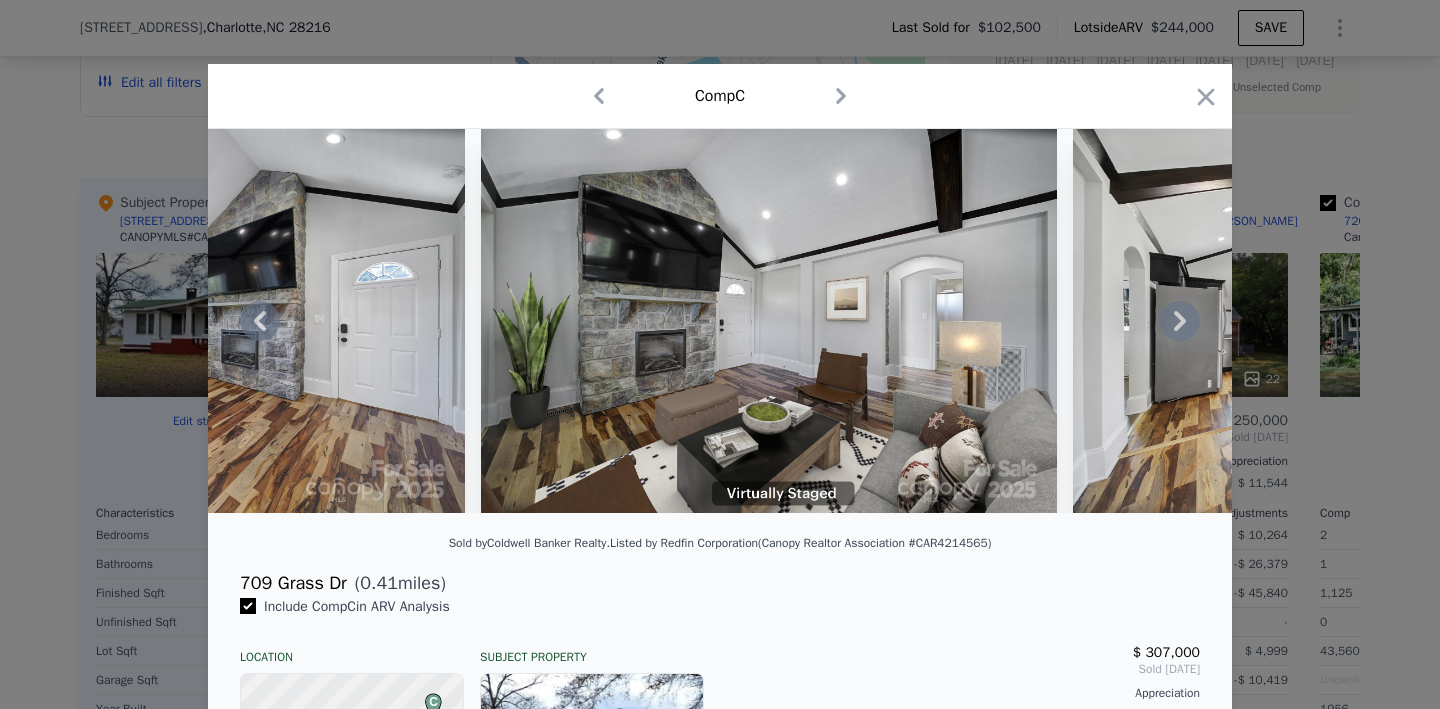 click at bounding box center (720, 321) 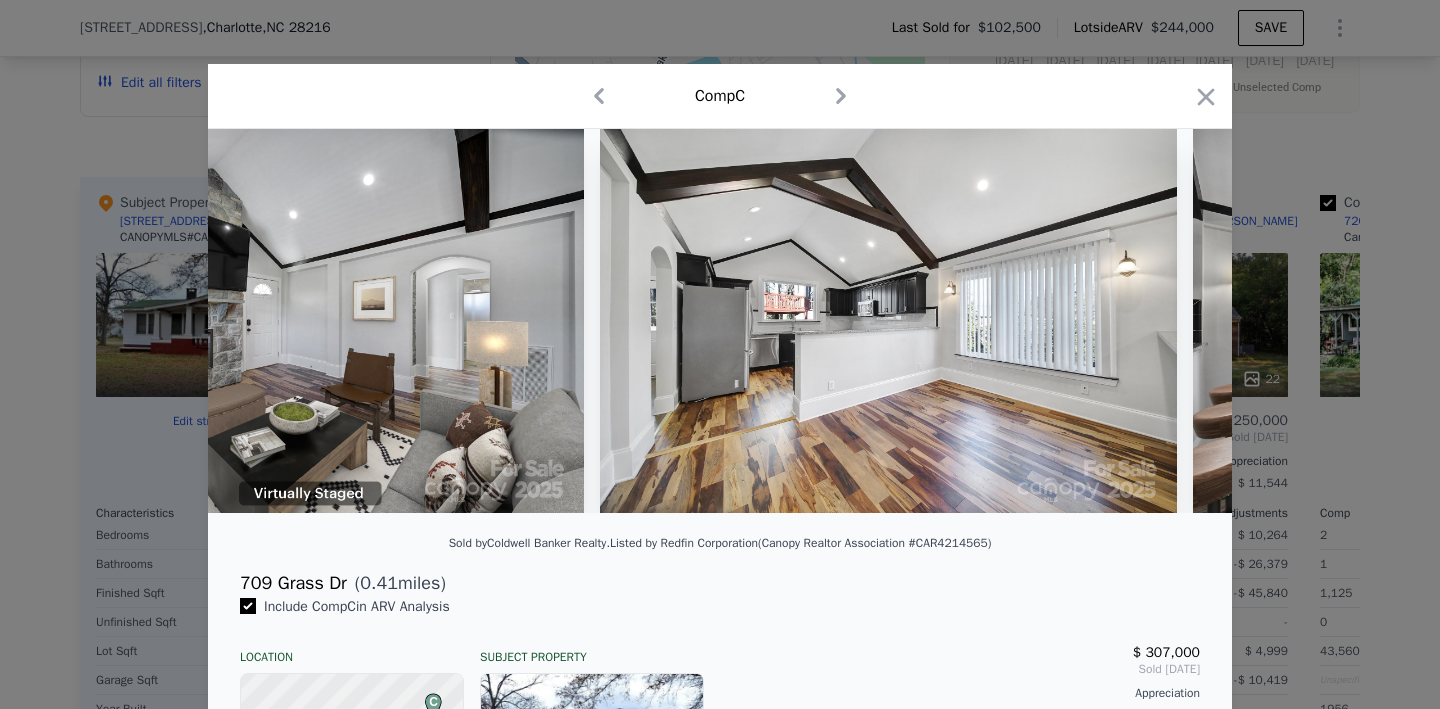 scroll, scrollTop: 0, scrollLeft: 1918, axis: horizontal 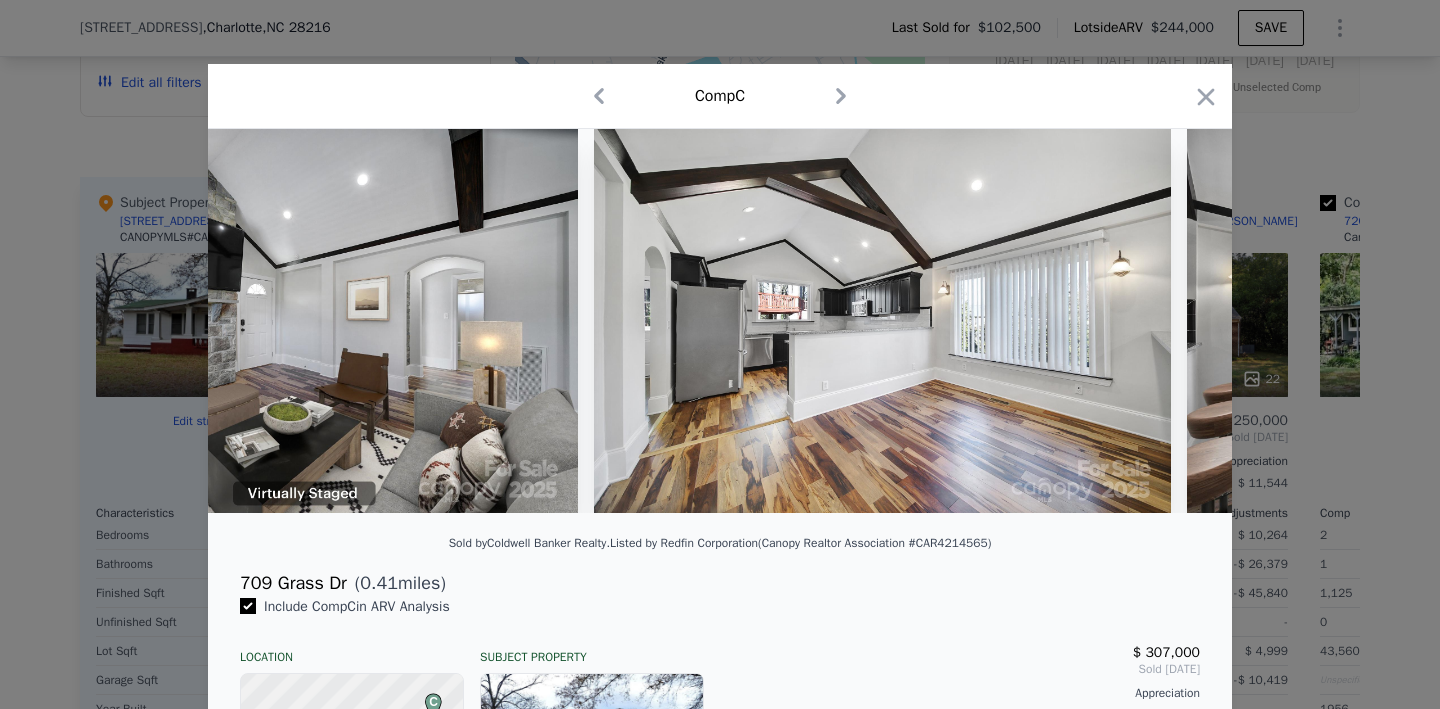 click at bounding box center [1475, 321] 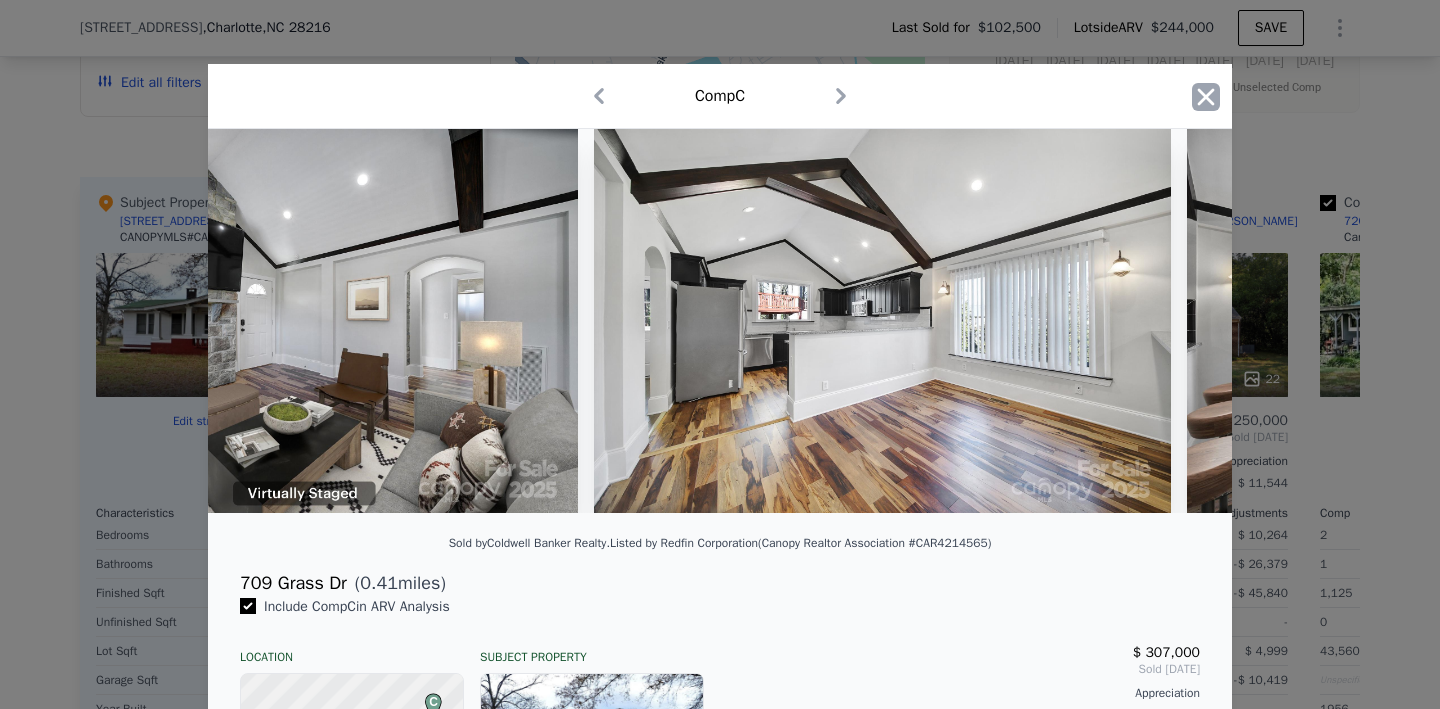 click 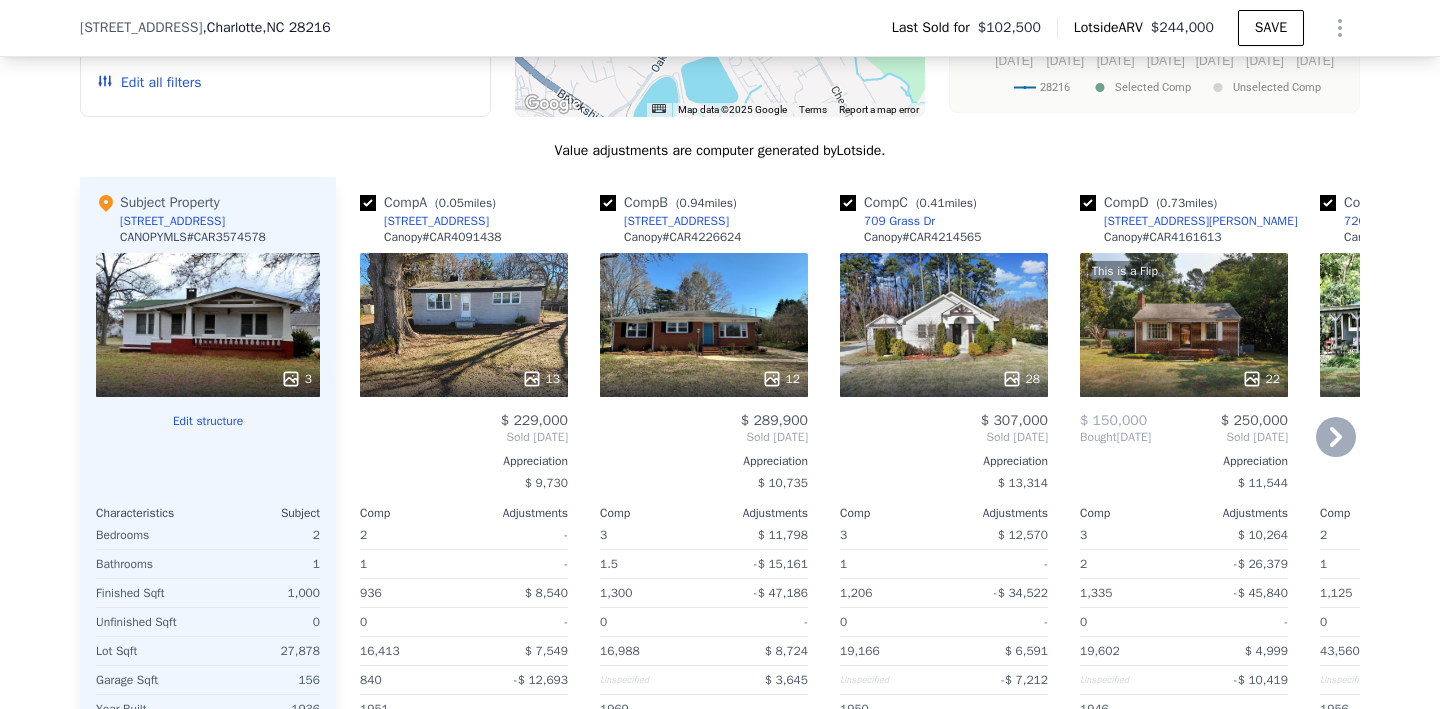 click 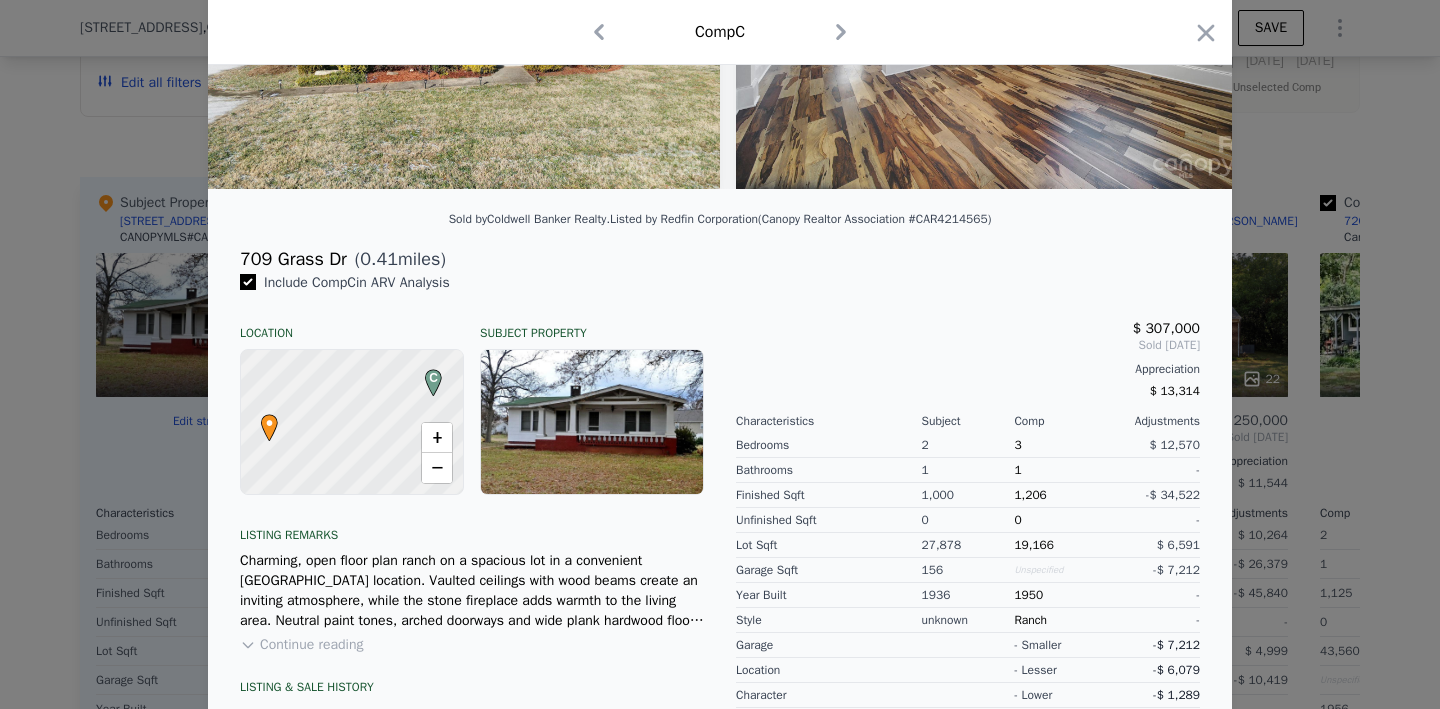 scroll, scrollTop: 323, scrollLeft: 0, axis: vertical 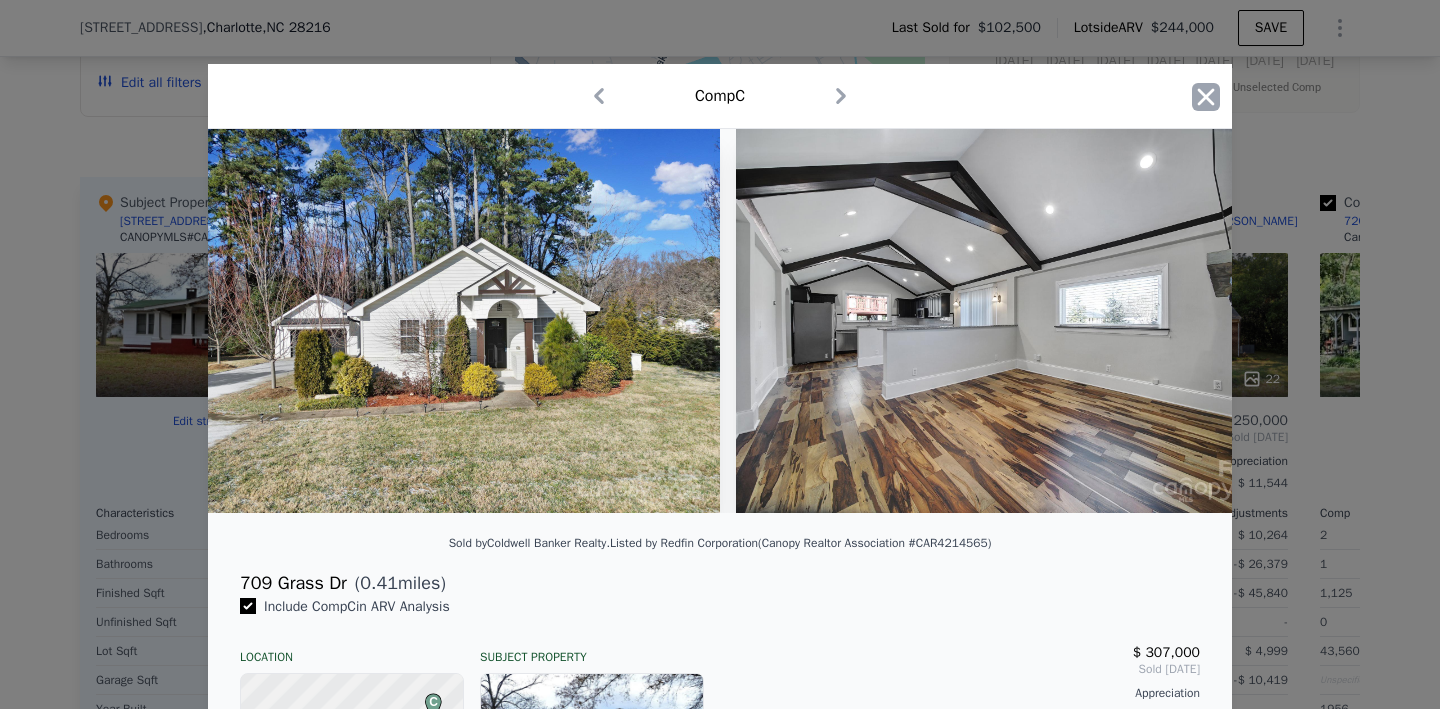 click 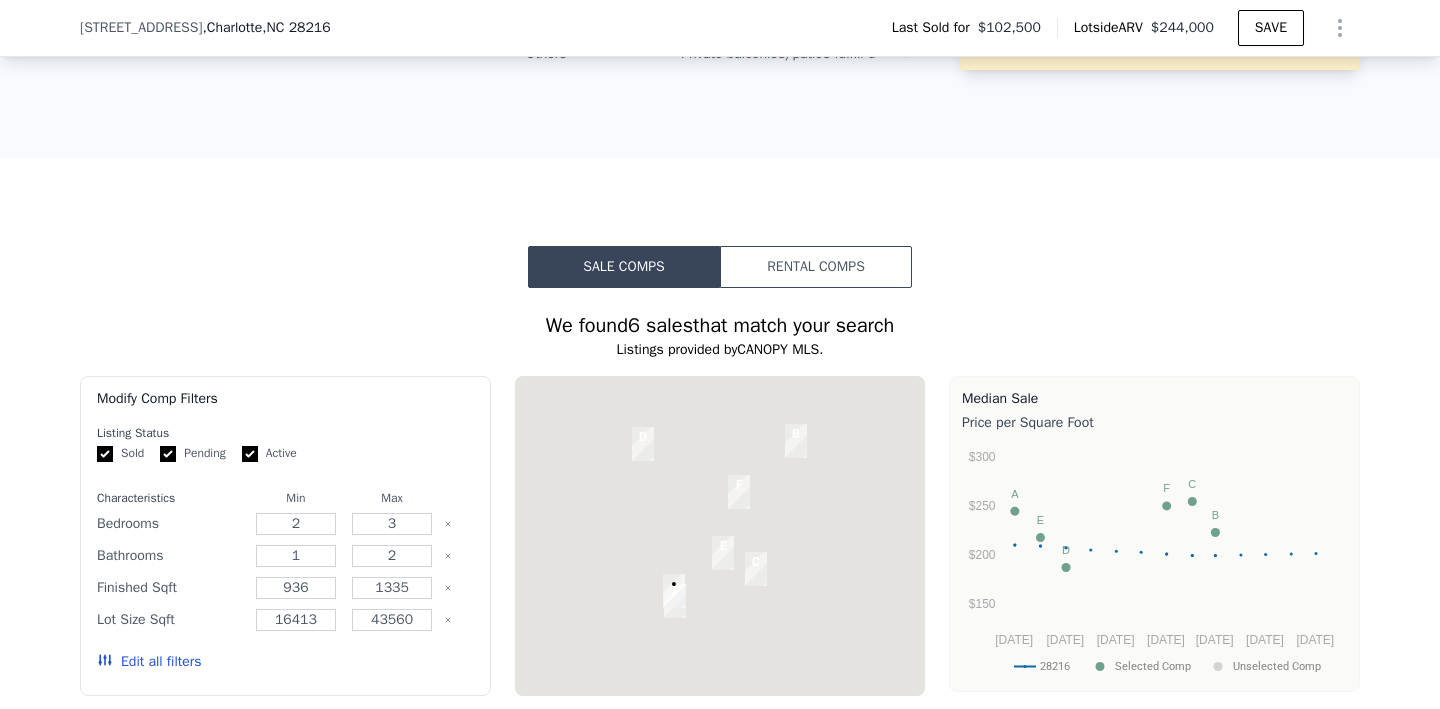 scroll, scrollTop: 222, scrollLeft: 0, axis: vertical 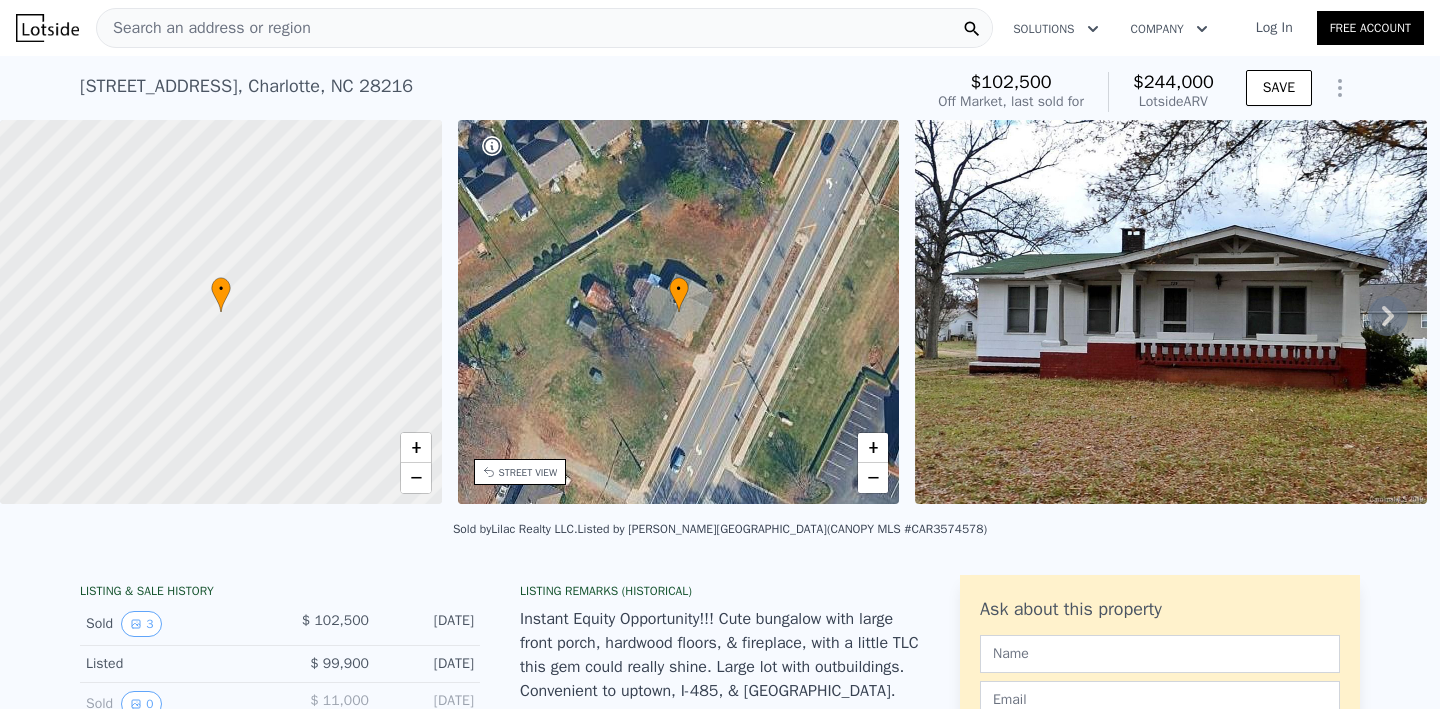 click on "Search an address or region" at bounding box center [544, 28] 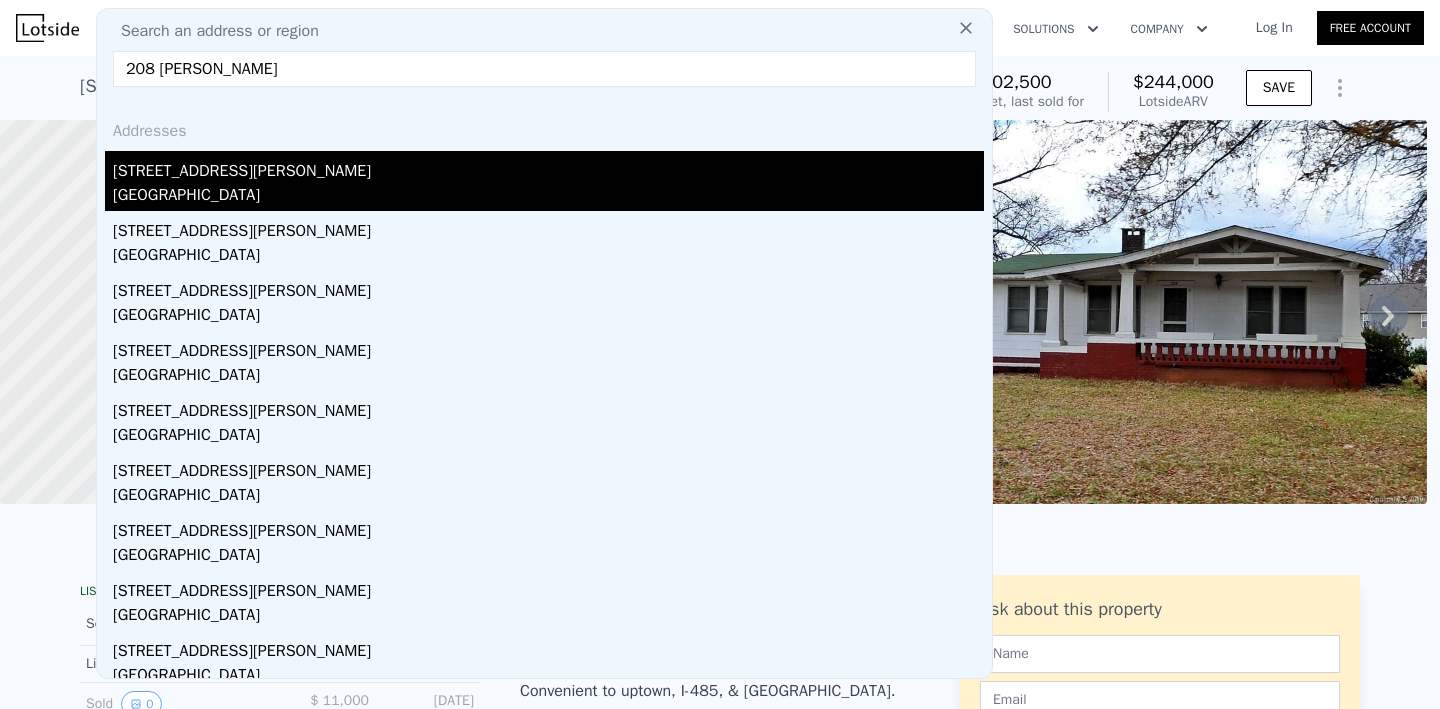 type on "208 [PERSON_NAME]" 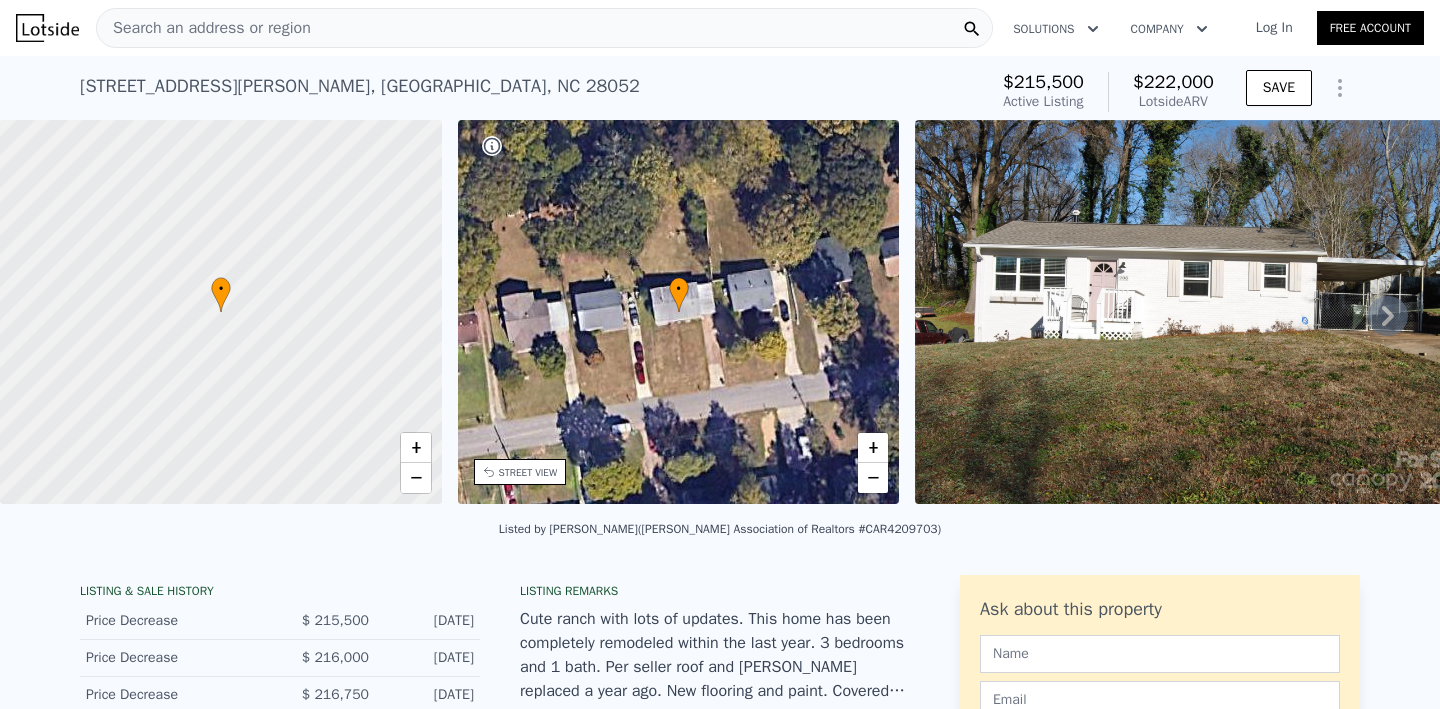 click on "Search an address or region" at bounding box center (544, 28) 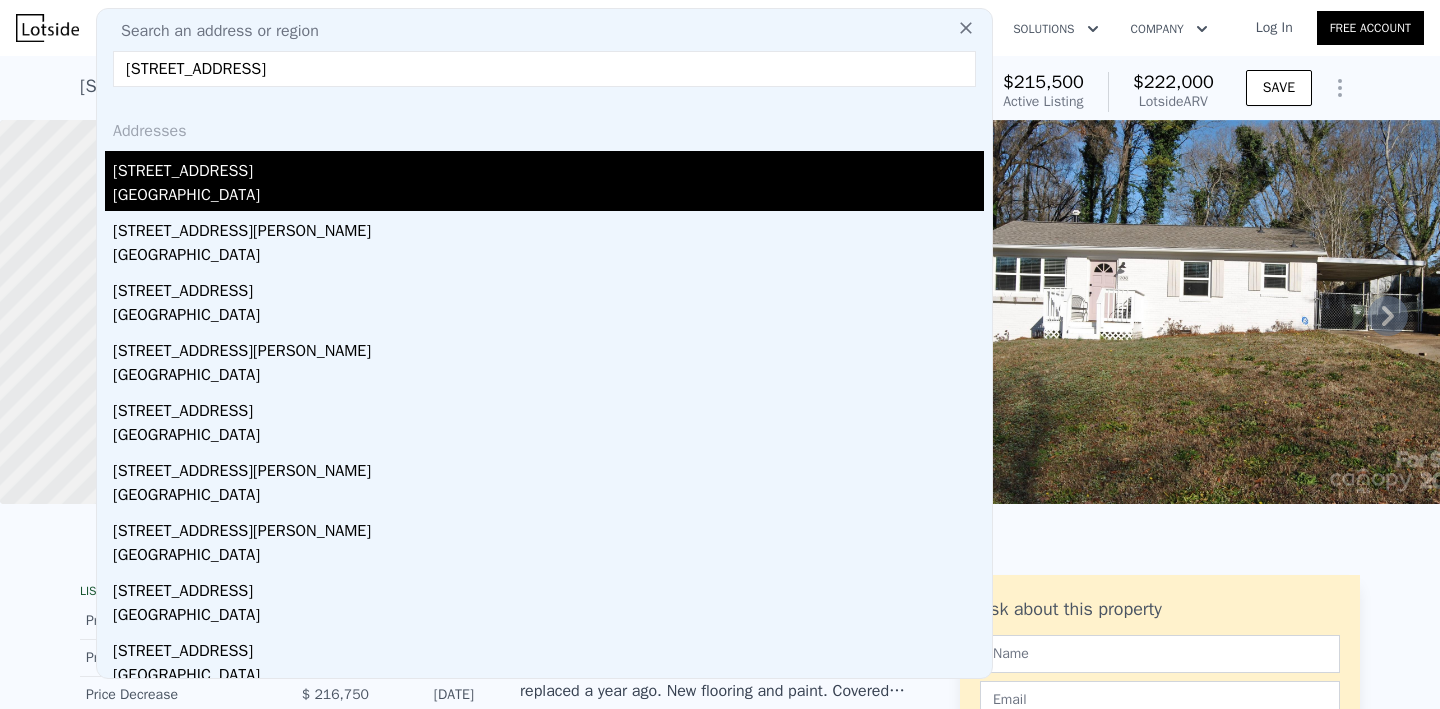 type on "[STREET_ADDRESS]" 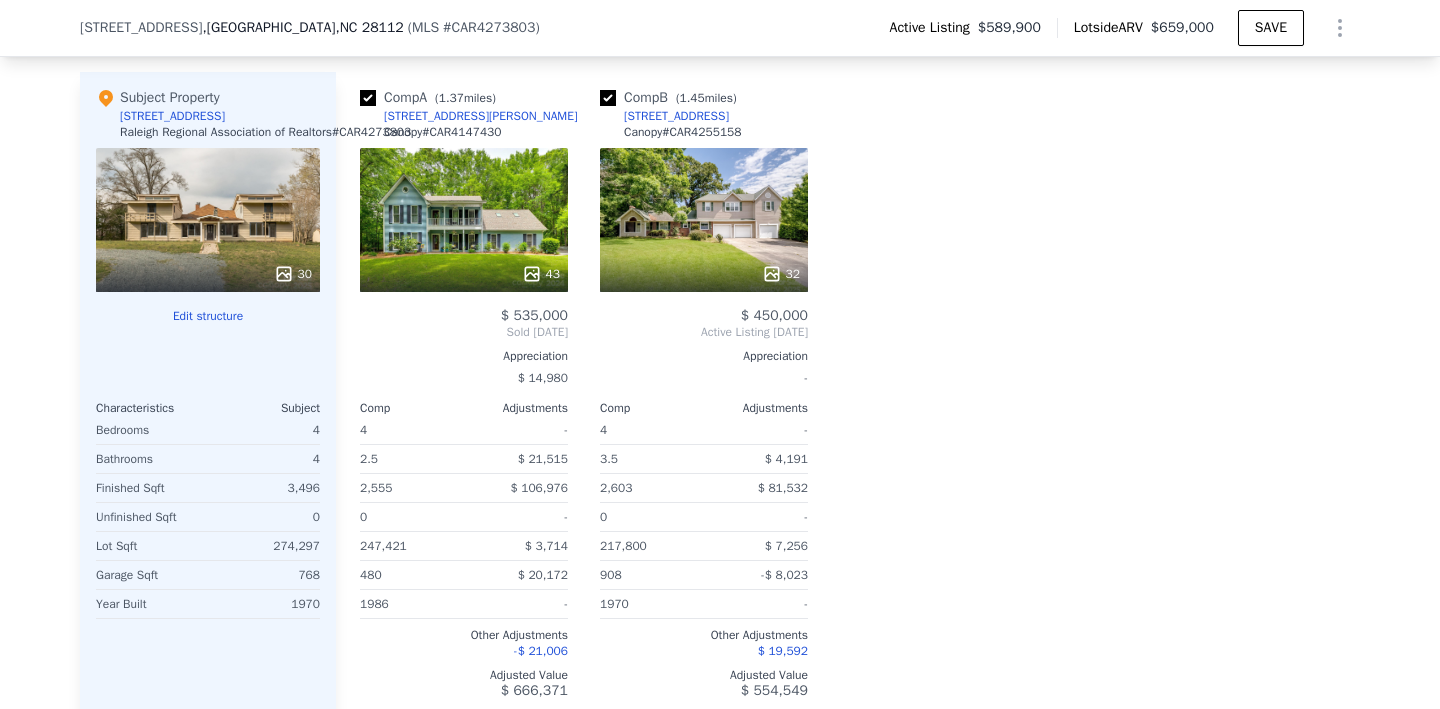 scroll, scrollTop: 2208, scrollLeft: 0, axis: vertical 